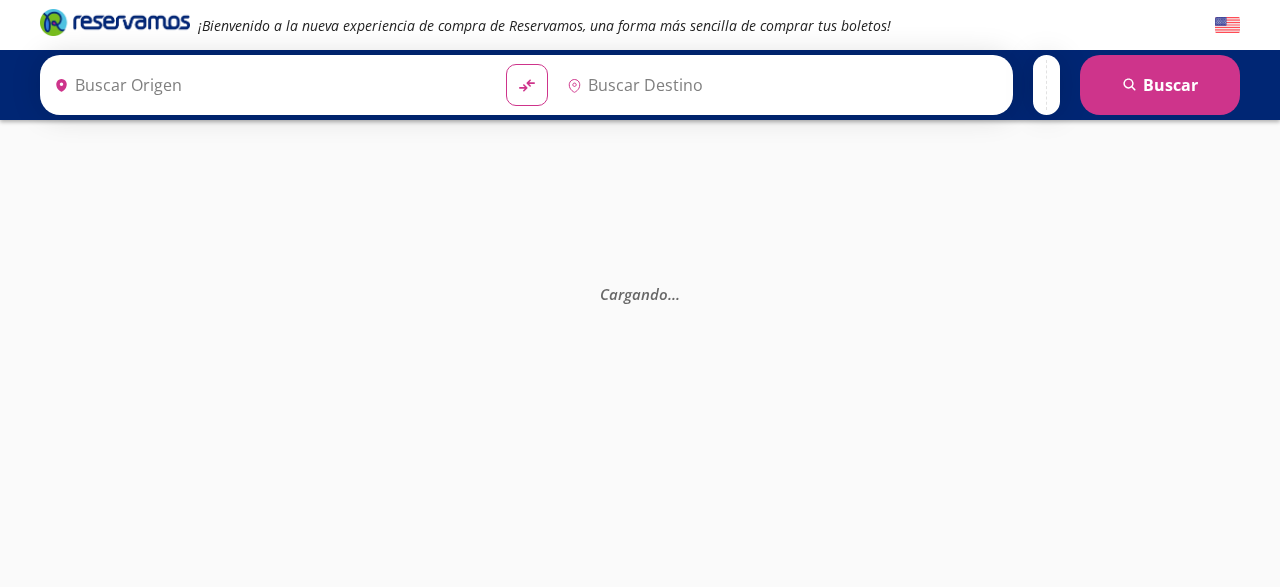 scroll, scrollTop: 0, scrollLeft: 0, axis: both 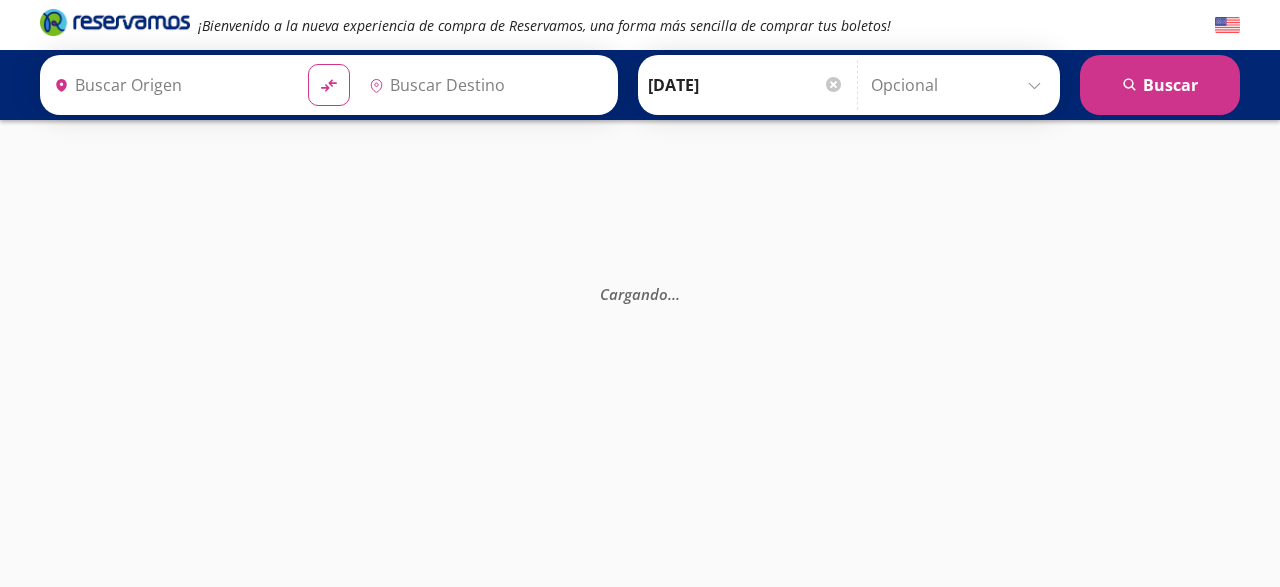 type on "Culiacán, [GEOGRAPHIC_DATA]" 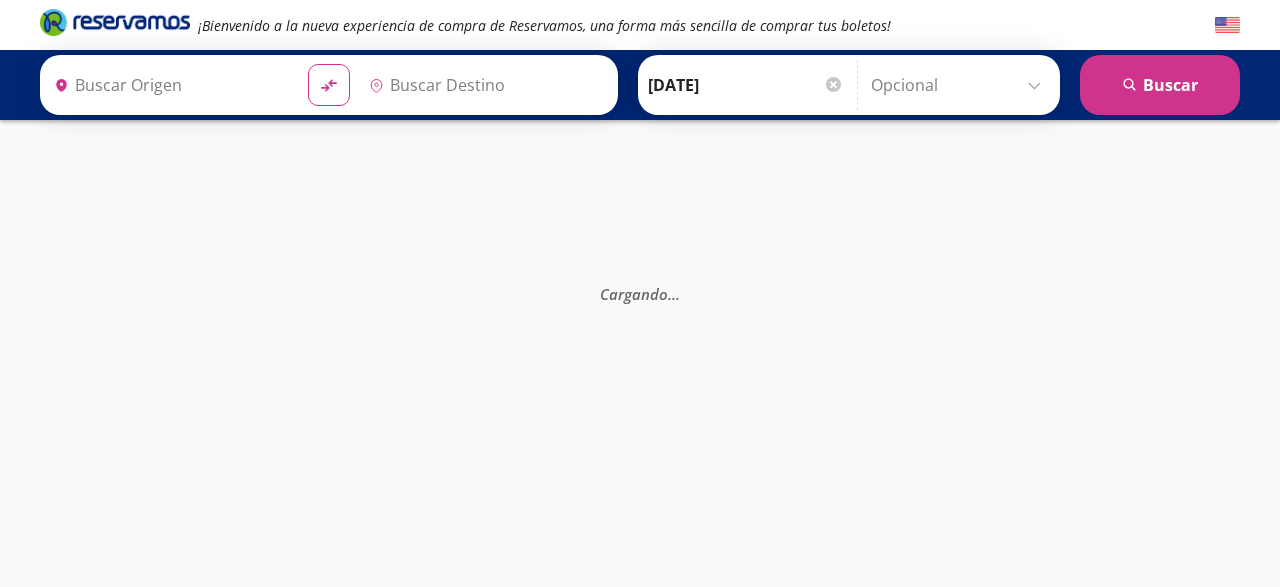 type on "Mexicali, [GEOGRAPHIC_DATA][US_STATE]" 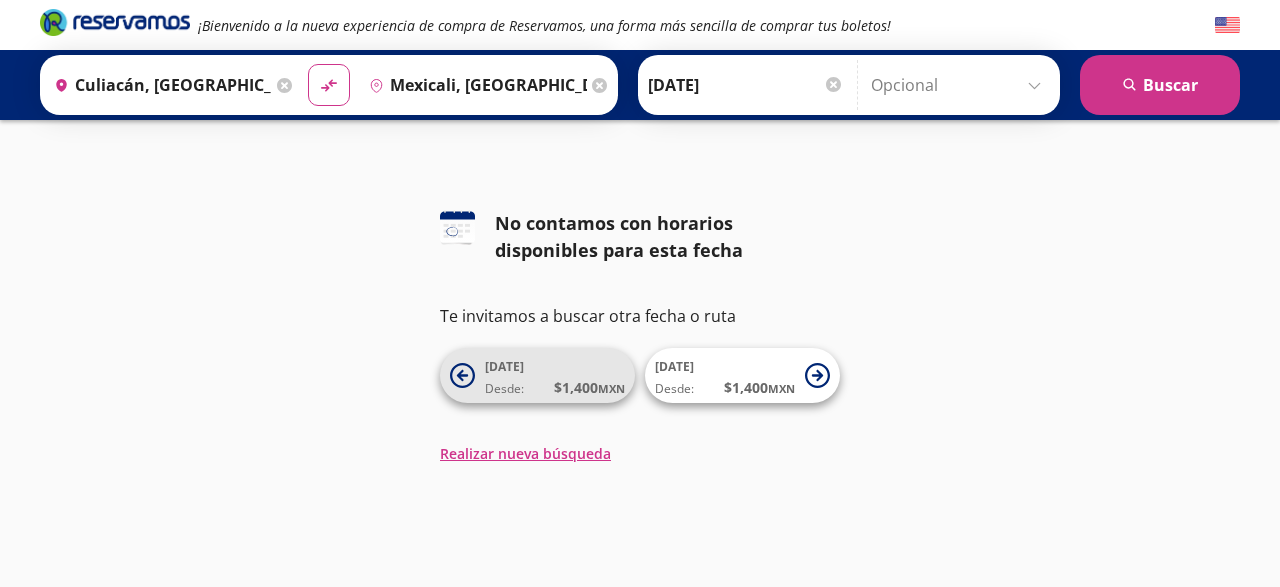 click 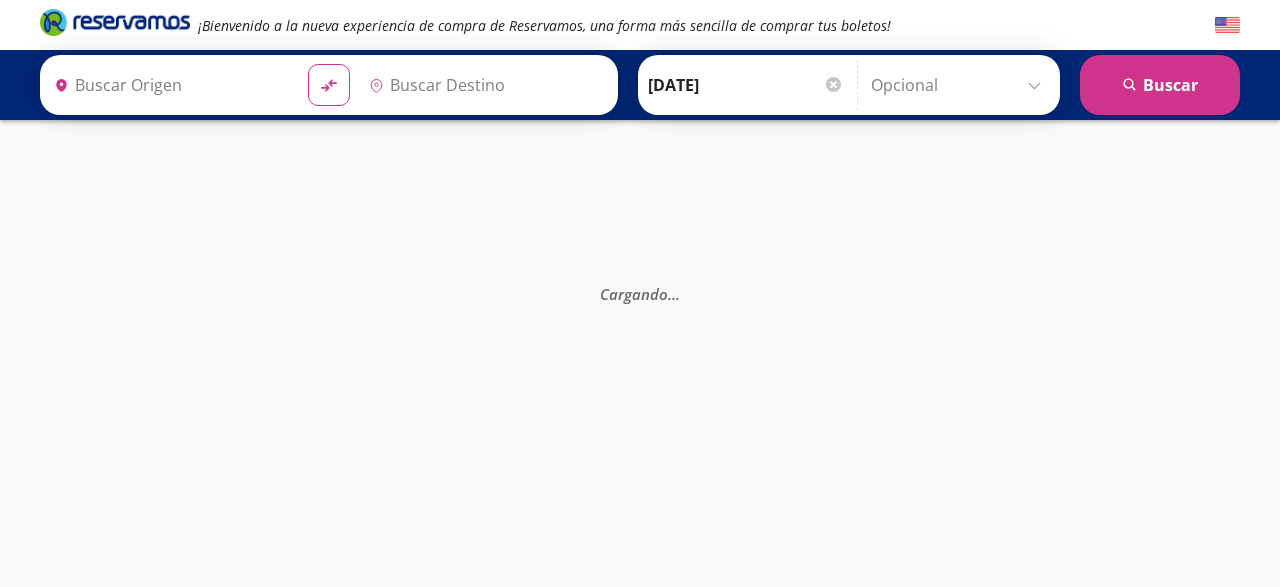 type on "Culiacán, [GEOGRAPHIC_DATA]" 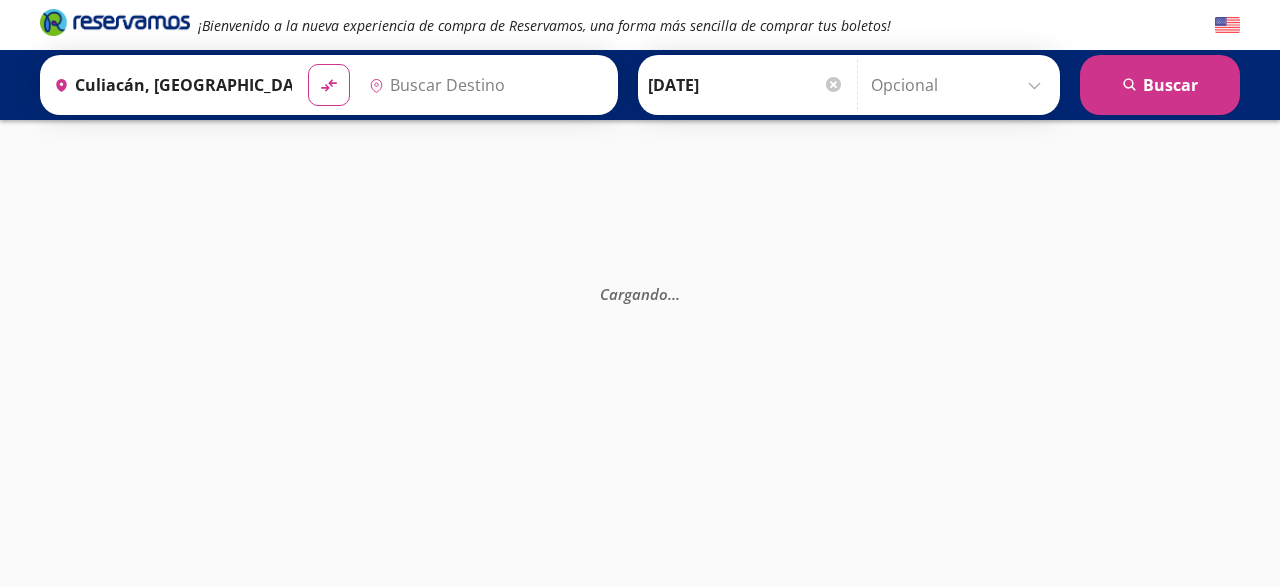 type on "Mexicali, [GEOGRAPHIC_DATA][US_STATE]" 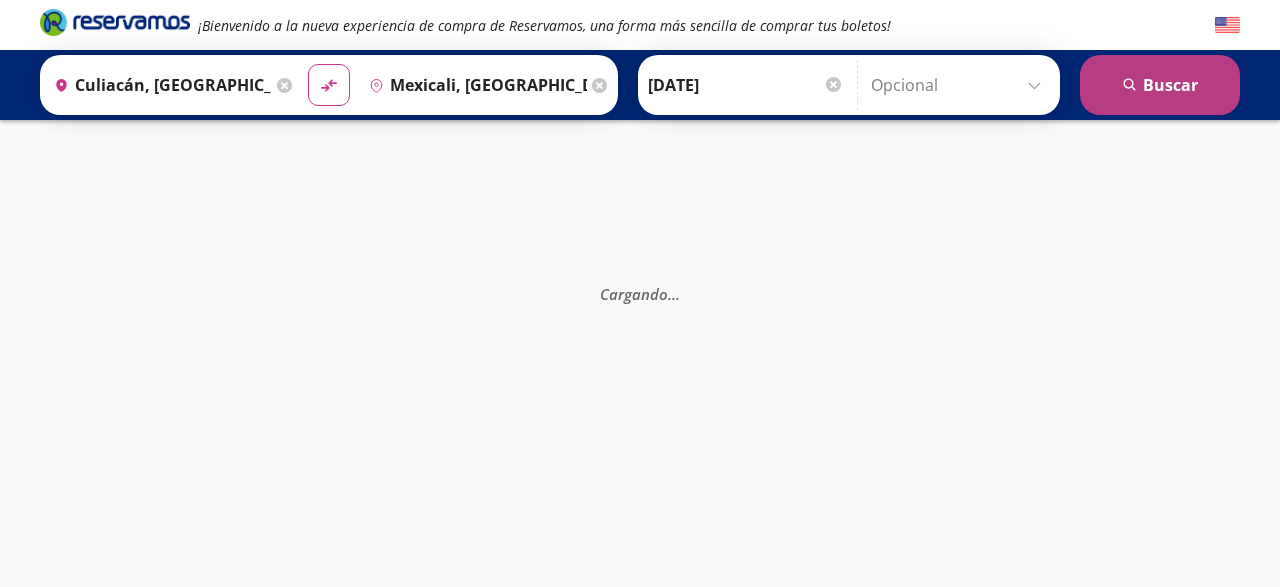 click on "search
Buscar" at bounding box center (1160, 85) 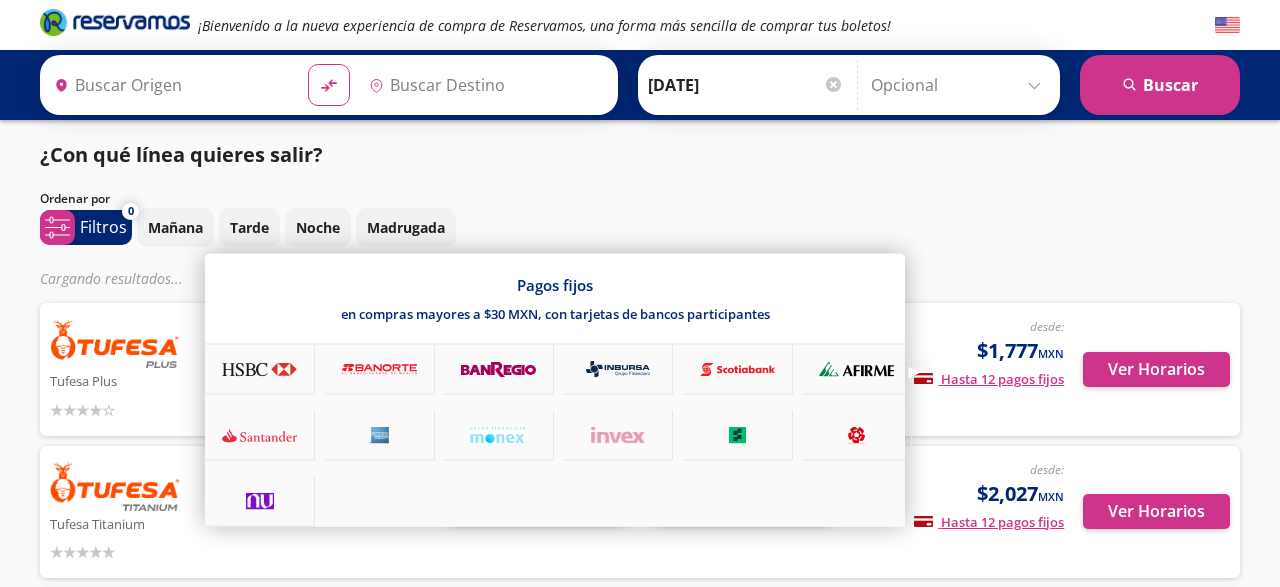 type on "Culiacán, [GEOGRAPHIC_DATA]" 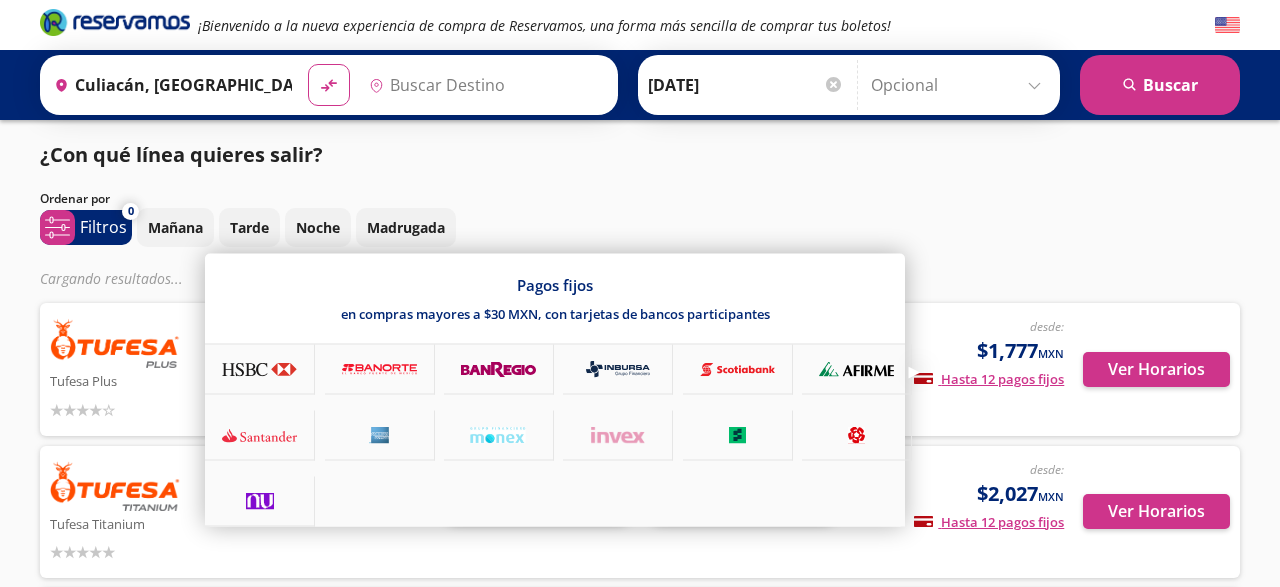 type on "Mexicali, [GEOGRAPHIC_DATA][US_STATE]" 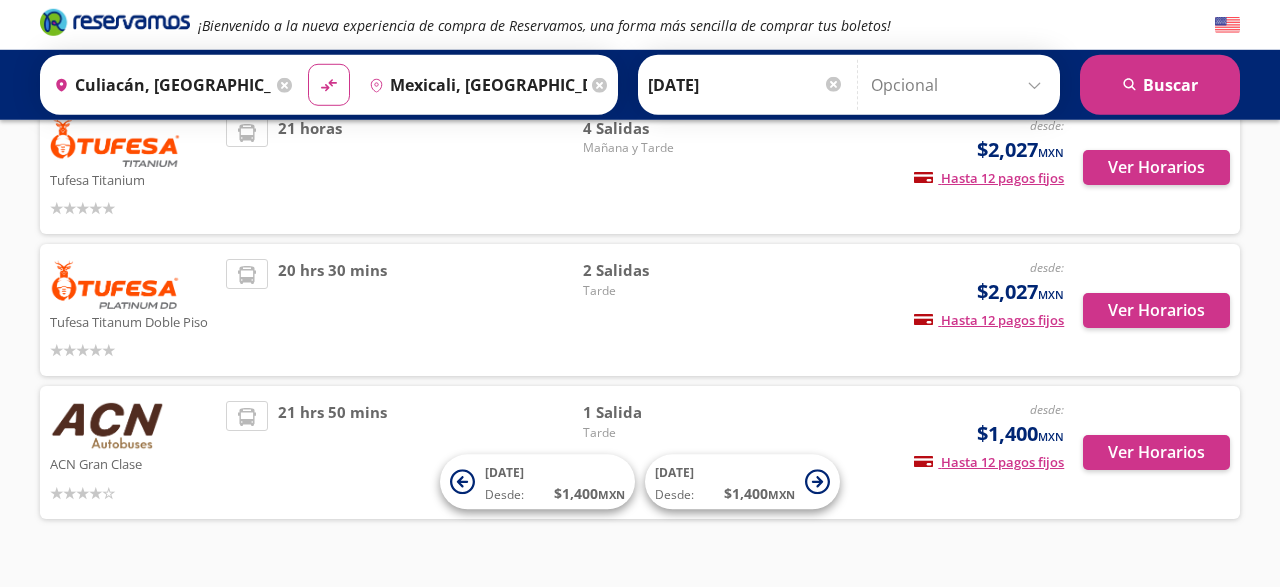 scroll, scrollTop: 0, scrollLeft: 0, axis: both 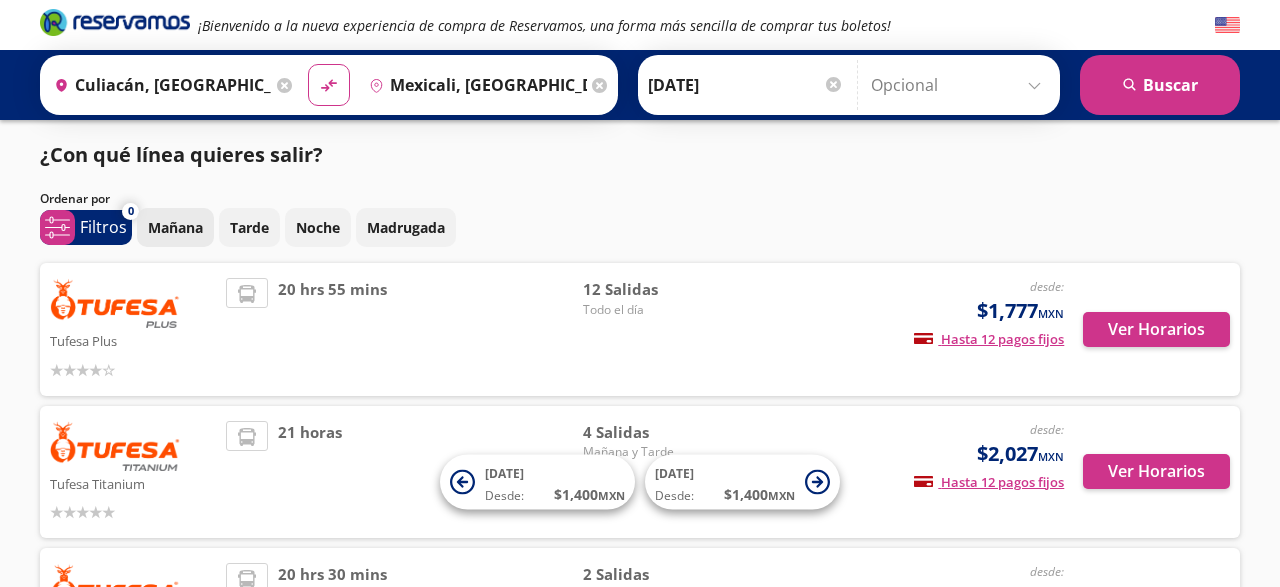 click on "Mañana" at bounding box center (175, 227) 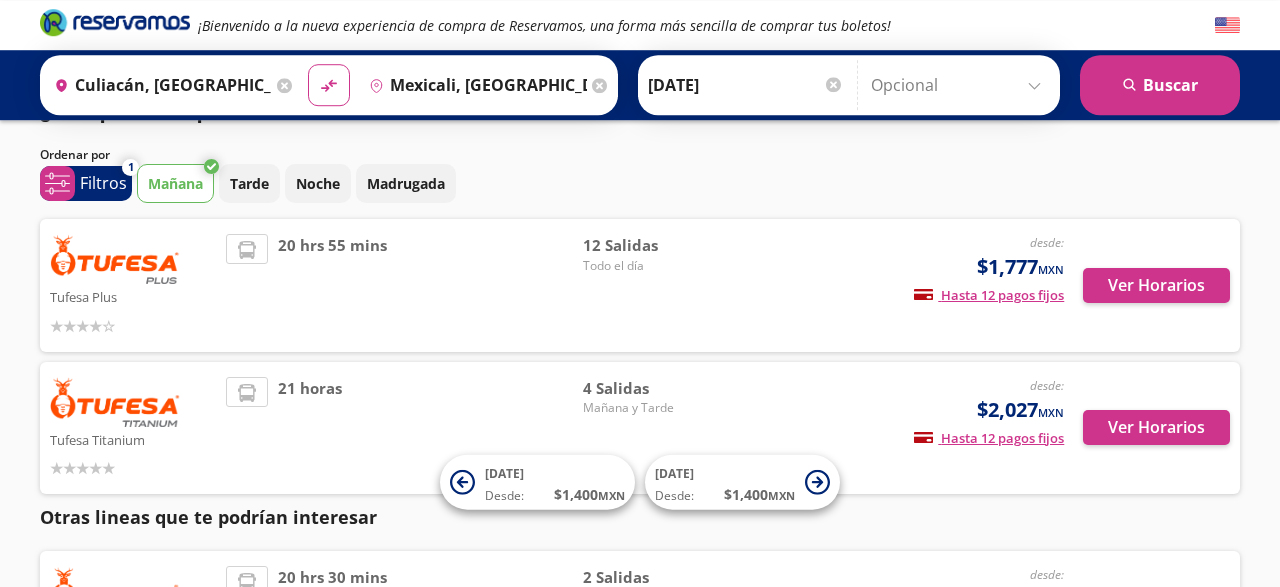 scroll, scrollTop: 43, scrollLeft: 0, axis: vertical 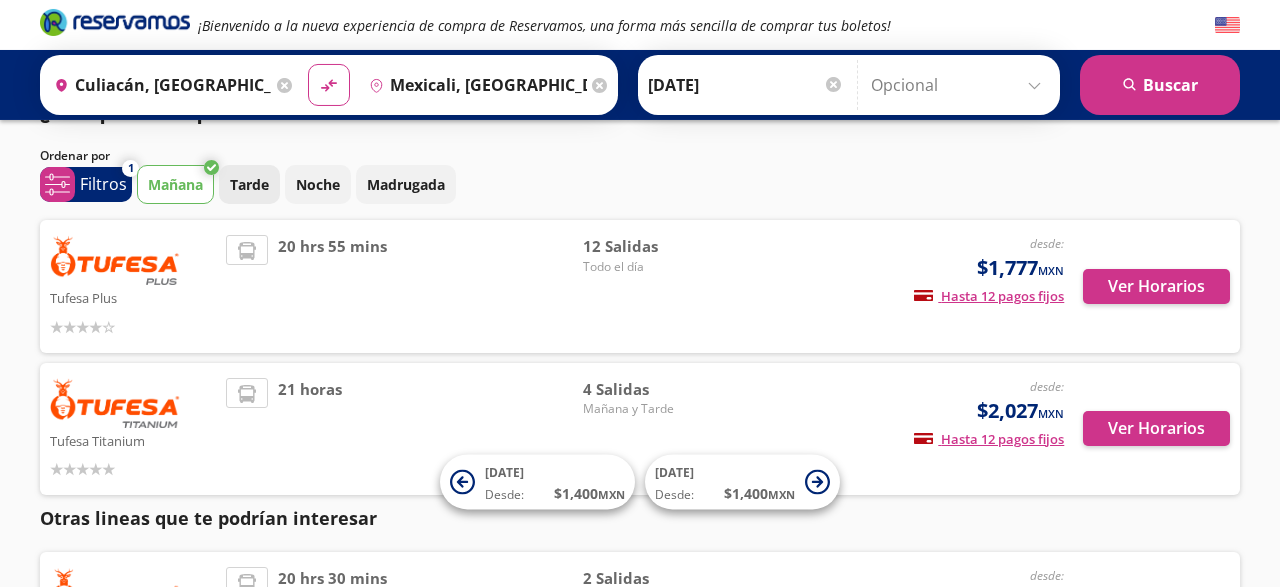 click on "Tarde" at bounding box center [249, 184] 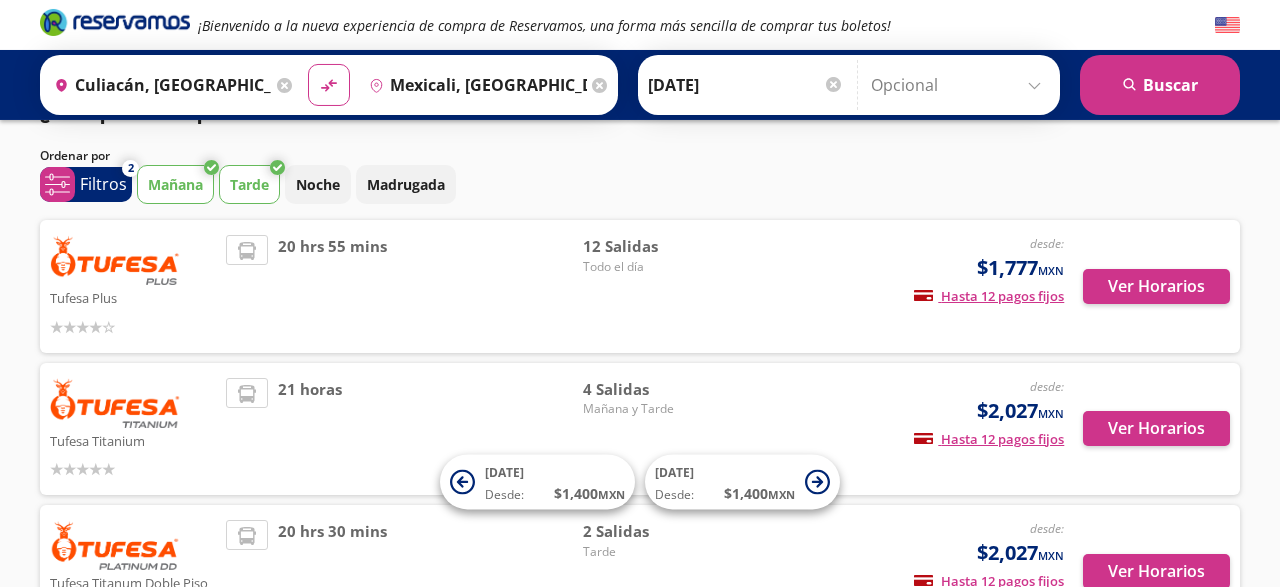 click on "Mañana" at bounding box center (175, 184) 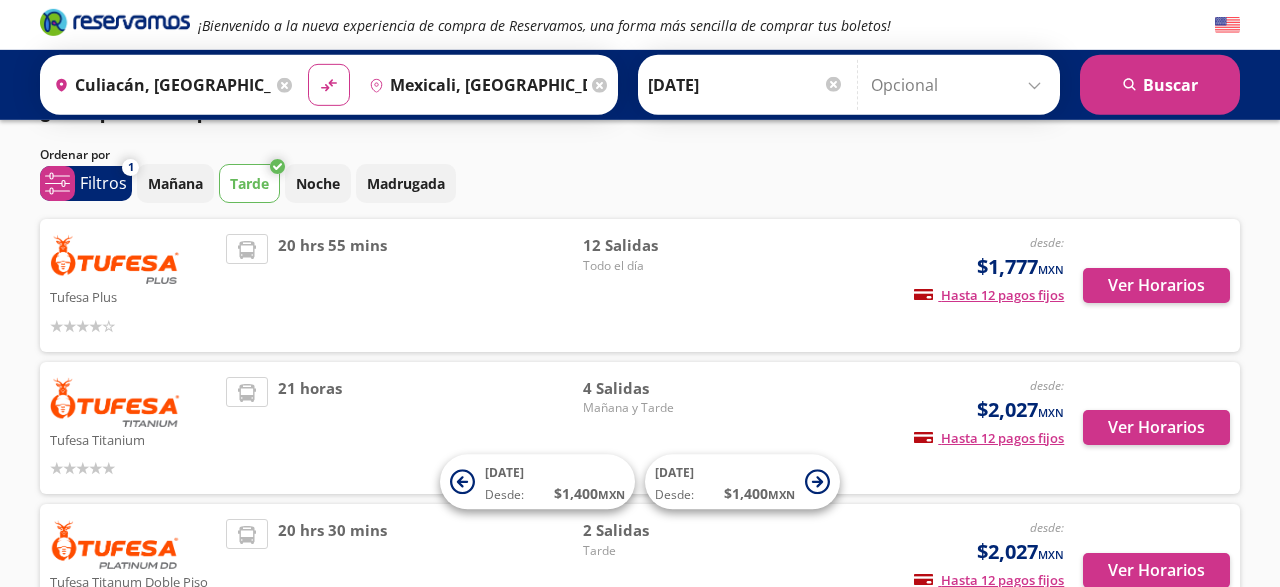 scroll, scrollTop: 0, scrollLeft: 0, axis: both 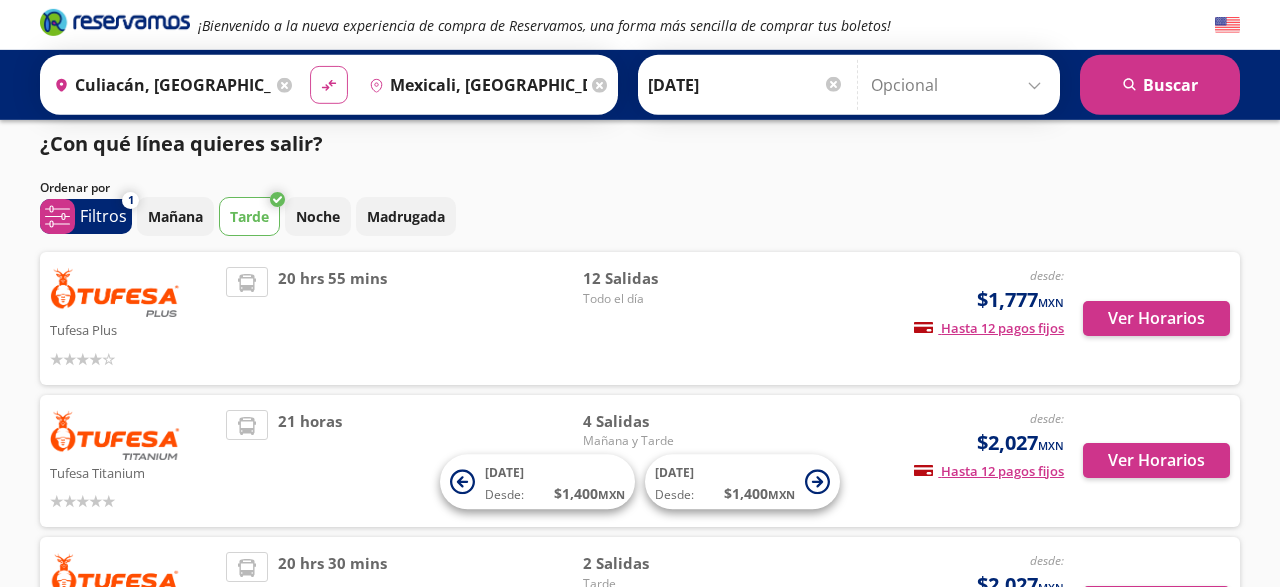 click on "material-symbols:compare-arrows-rounded" 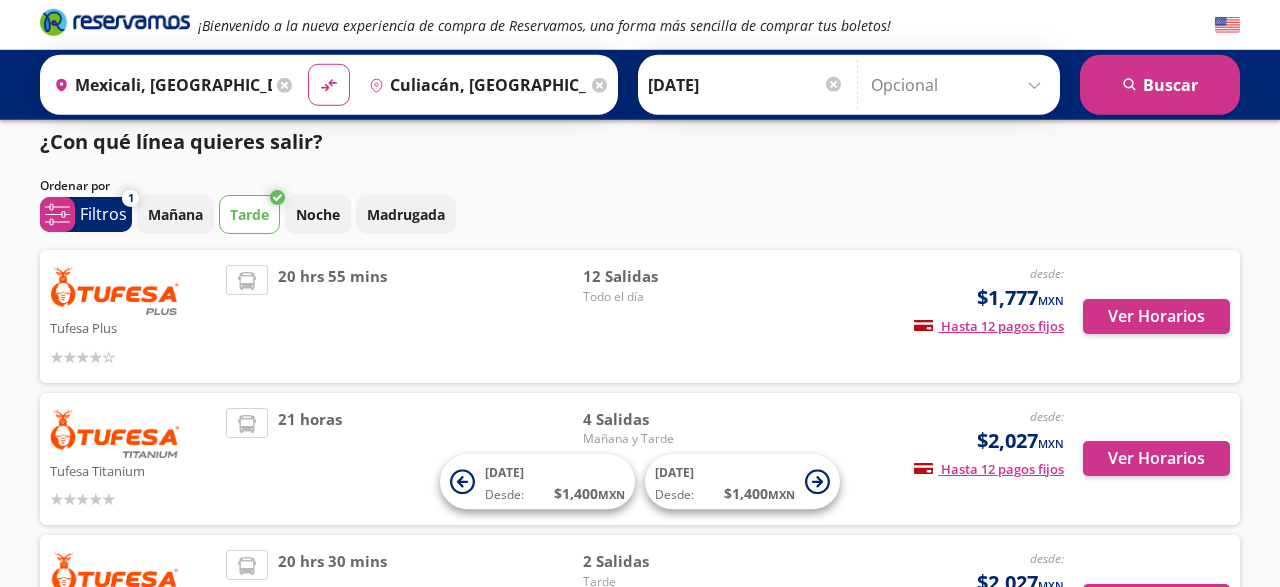 scroll, scrollTop: 0, scrollLeft: 0, axis: both 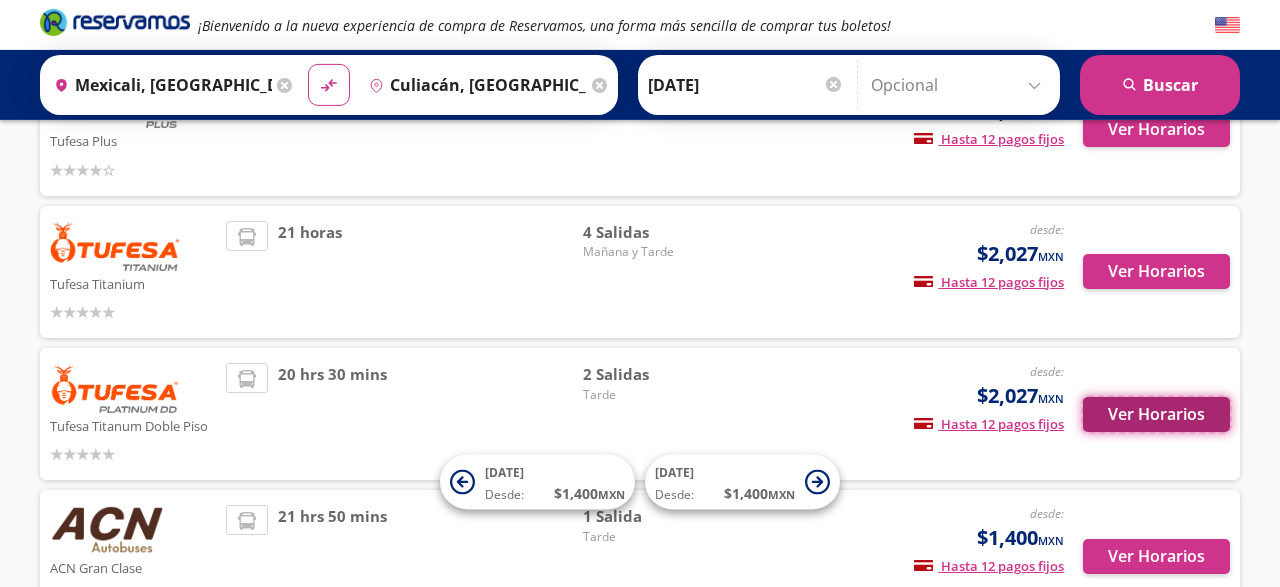 click on "Ver Horarios" at bounding box center (1156, 414) 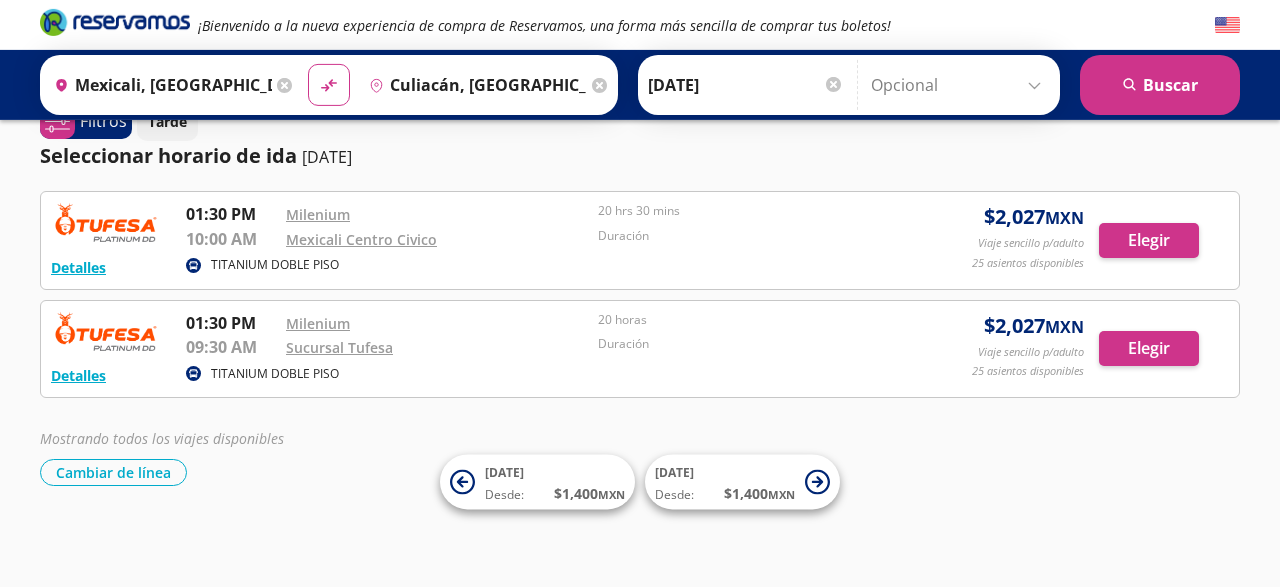 scroll, scrollTop: 0, scrollLeft: 0, axis: both 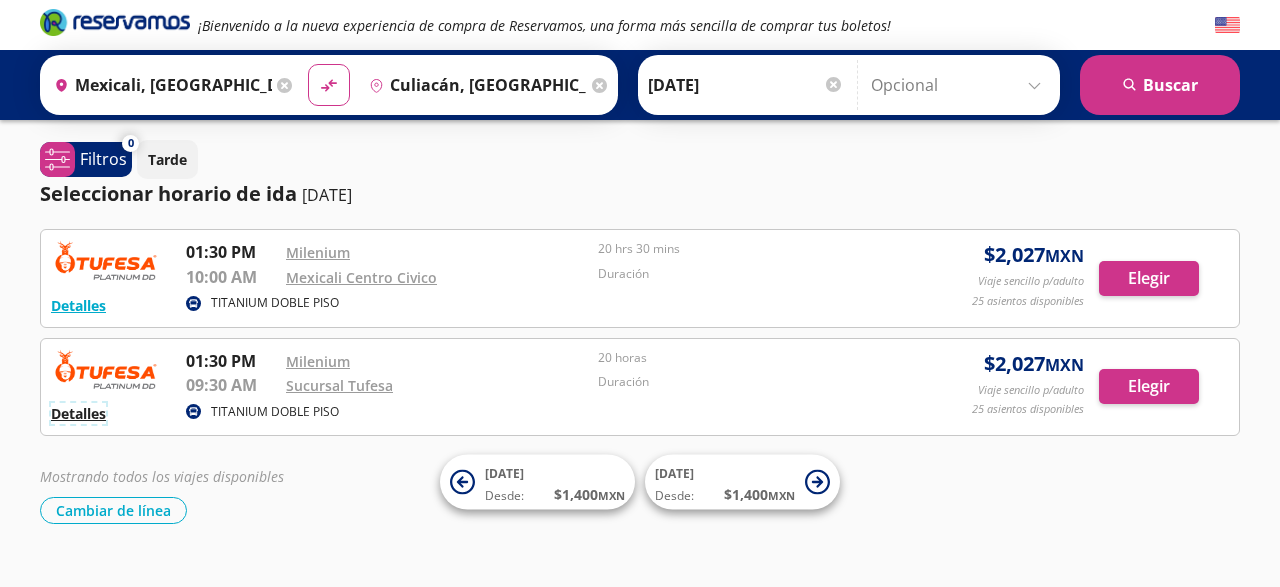 click on "Detalles" at bounding box center [78, 413] 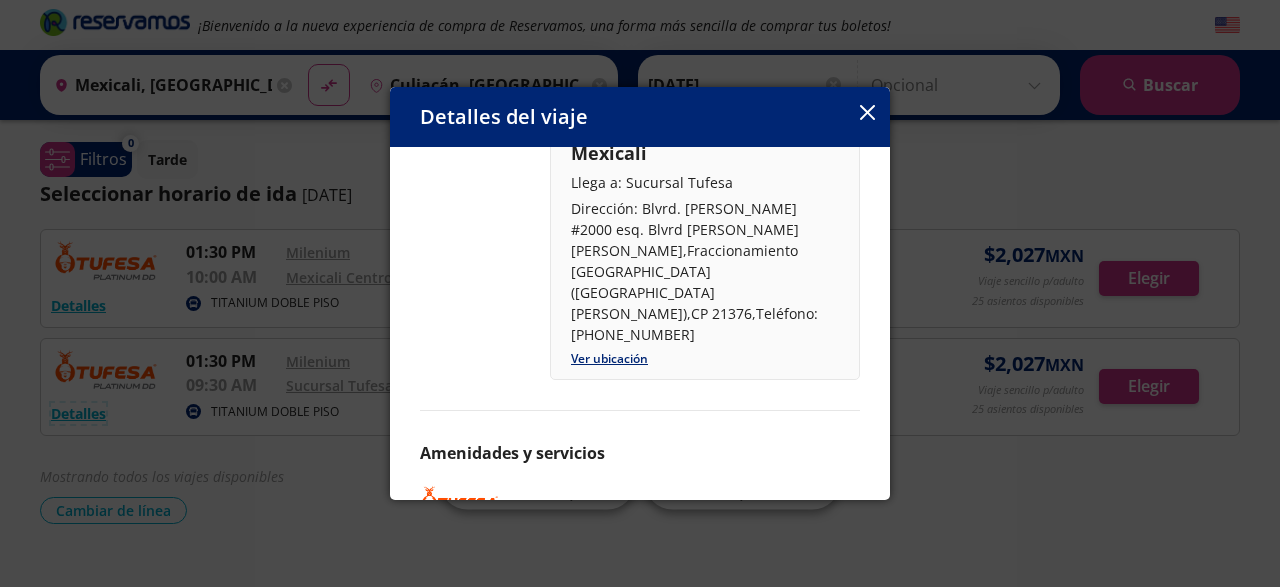 scroll, scrollTop: 0, scrollLeft: 0, axis: both 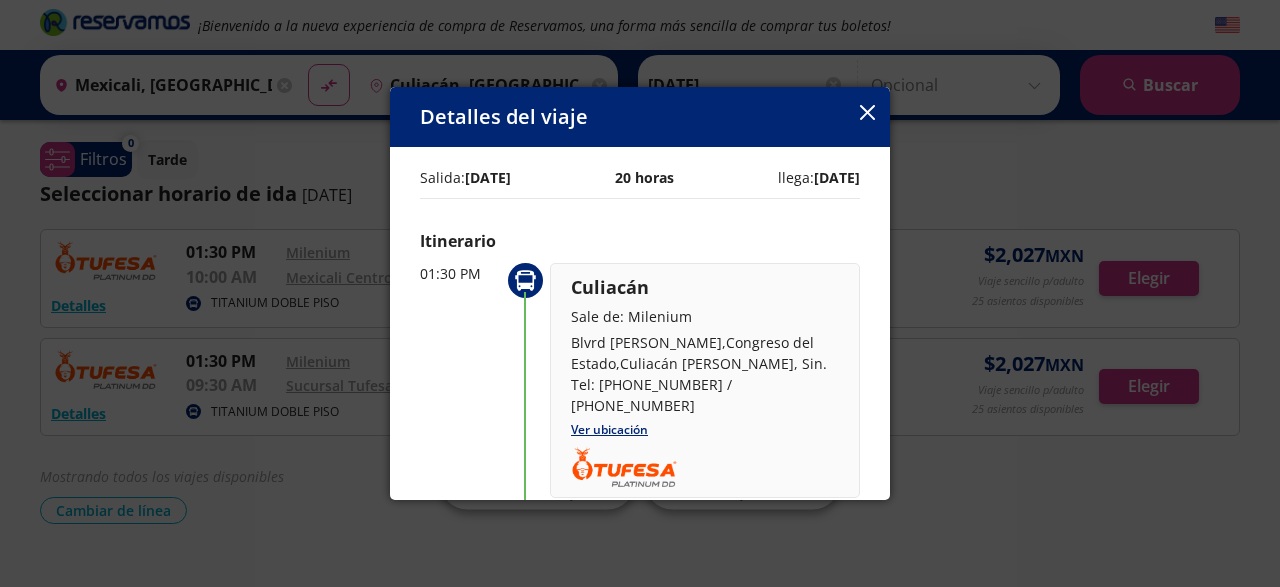 click 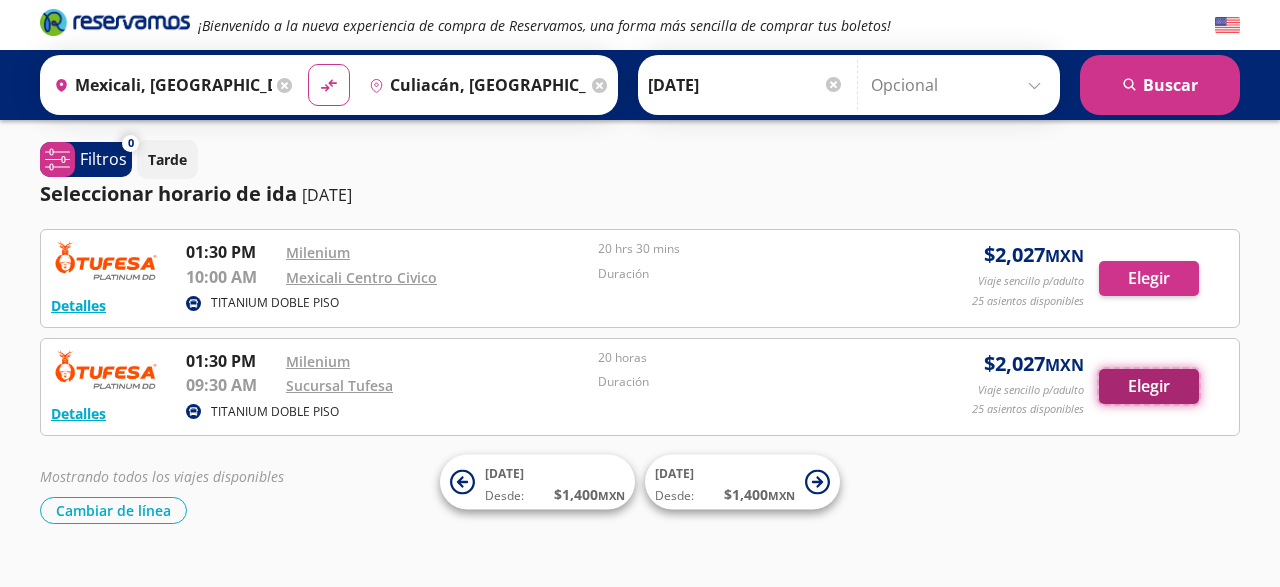 click on "Elegir" at bounding box center [1149, 386] 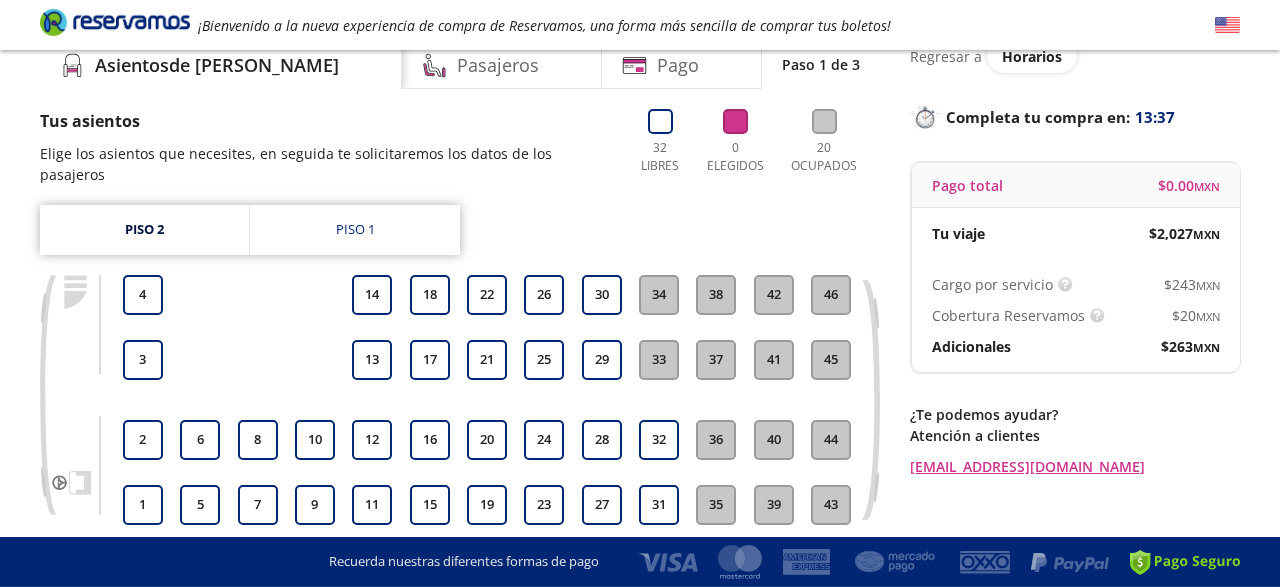 scroll, scrollTop: 0, scrollLeft: 0, axis: both 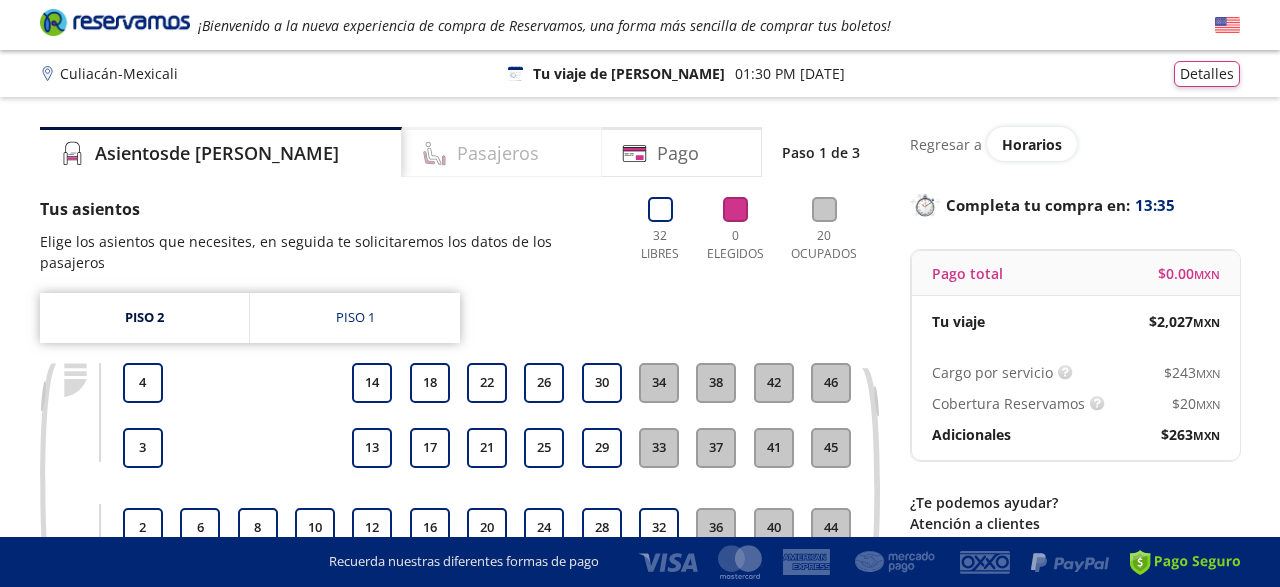 click on "Pasajeros" at bounding box center [498, 153] 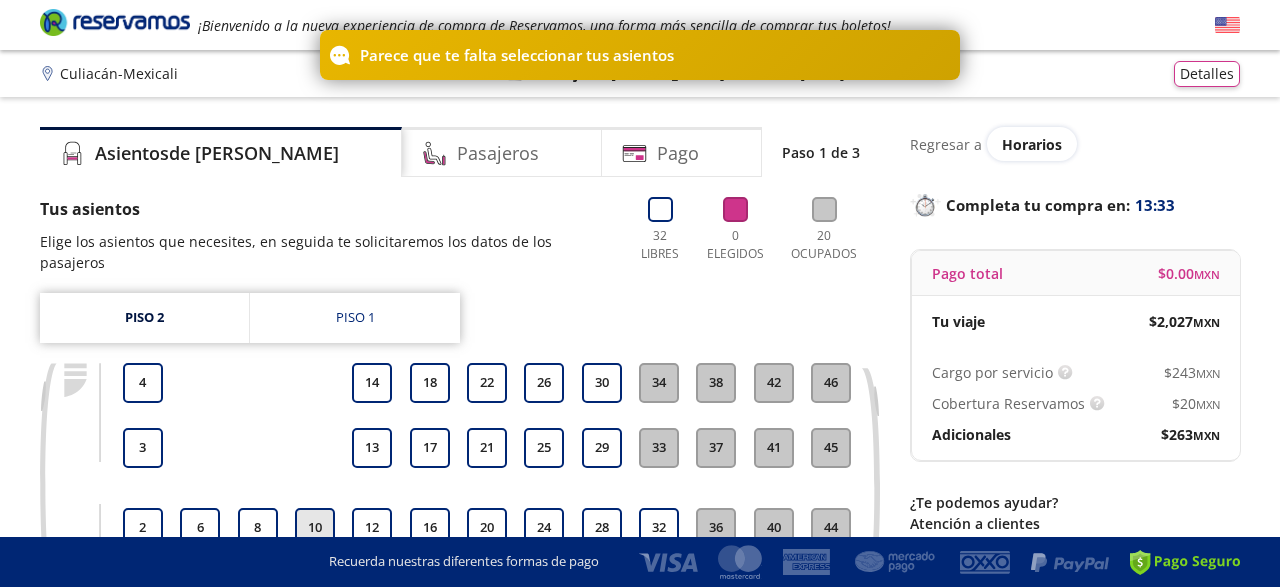 click on "10" at bounding box center (315, 528) 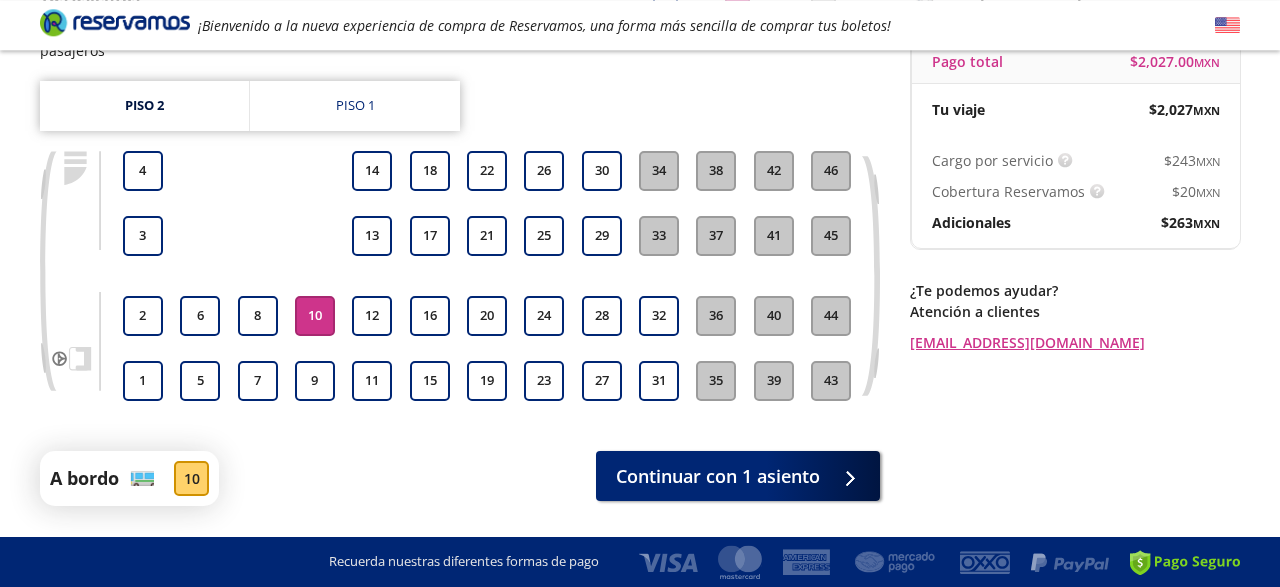 scroll, scrollTop: 214, scrollLeft: 0, axis: vertical 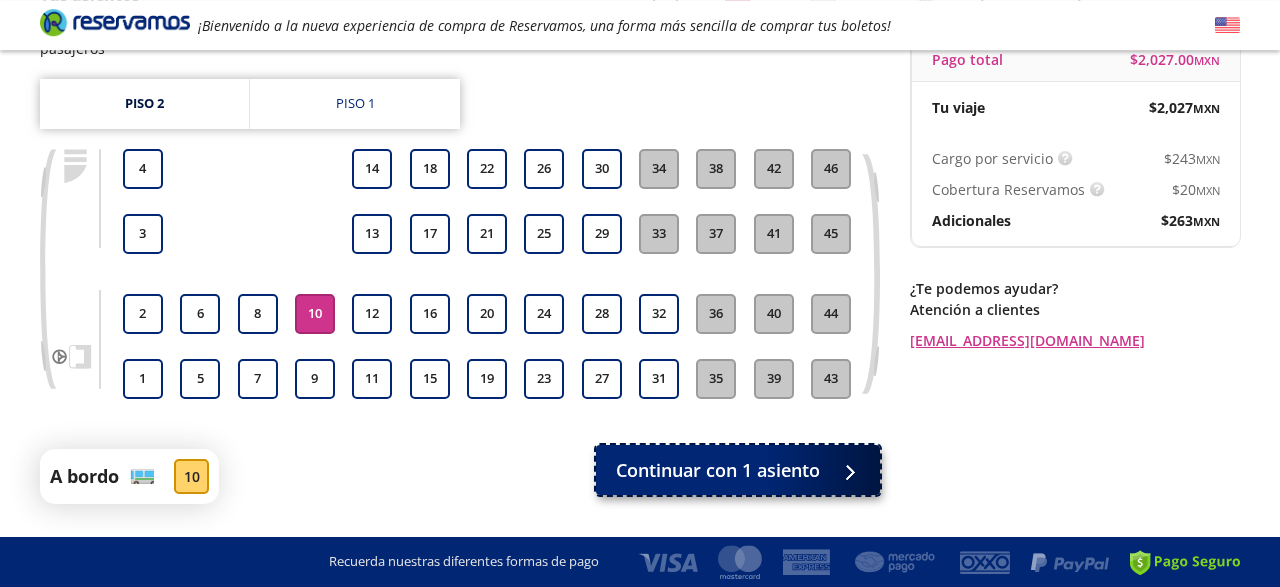 click on "Continuar con 1 asiento" at bounding box center [718, 470] 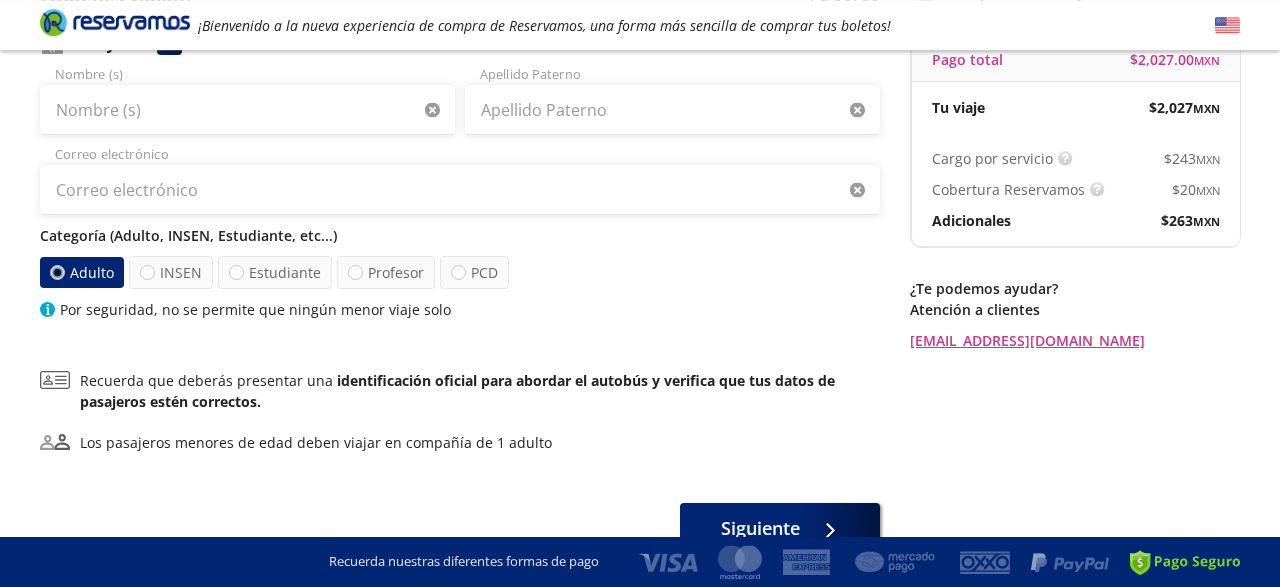 scroll, scrollTop: 0, scrollLeft: 0, axis: both 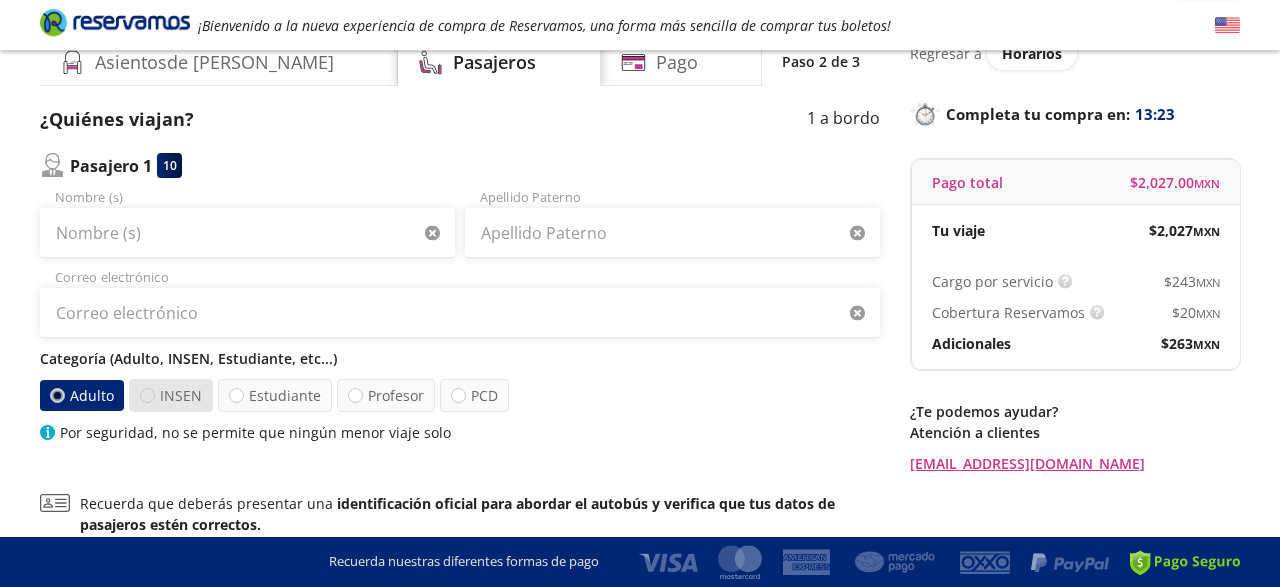 click at bounding box center (147, 395) 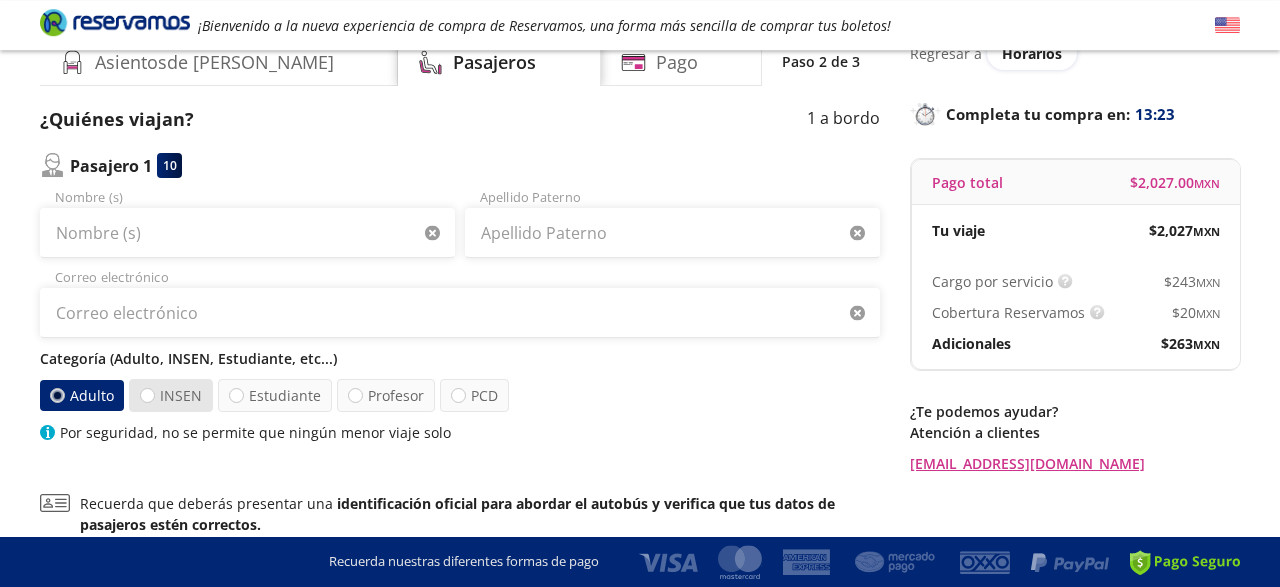 radio on "false" 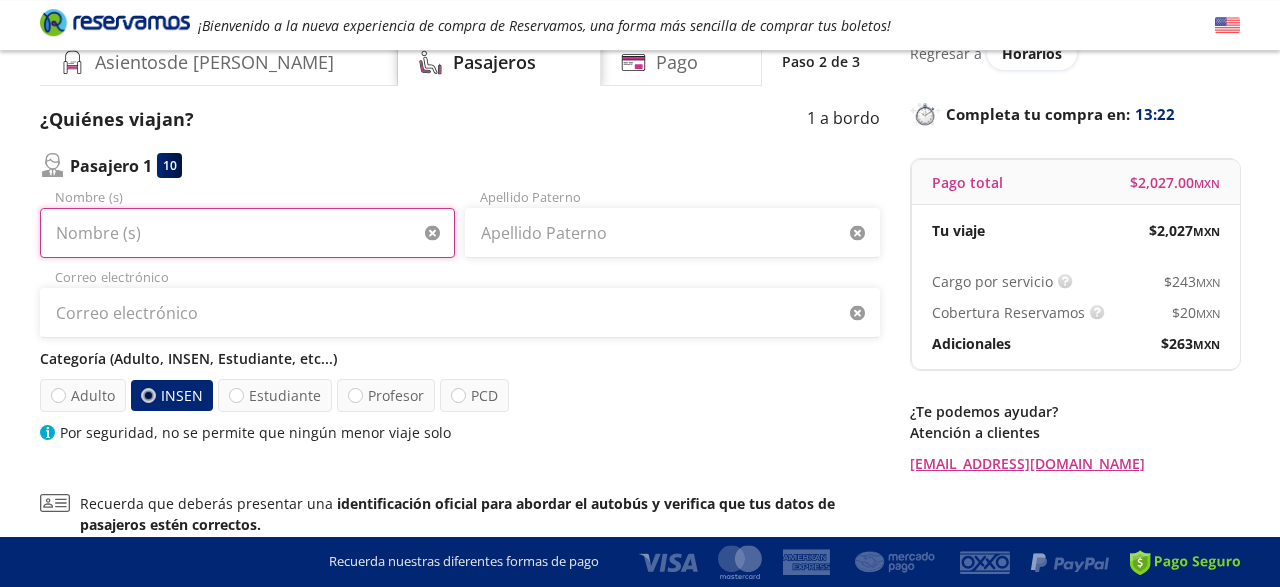 click on "Nombre (s)" at bounding box center (247, 233) 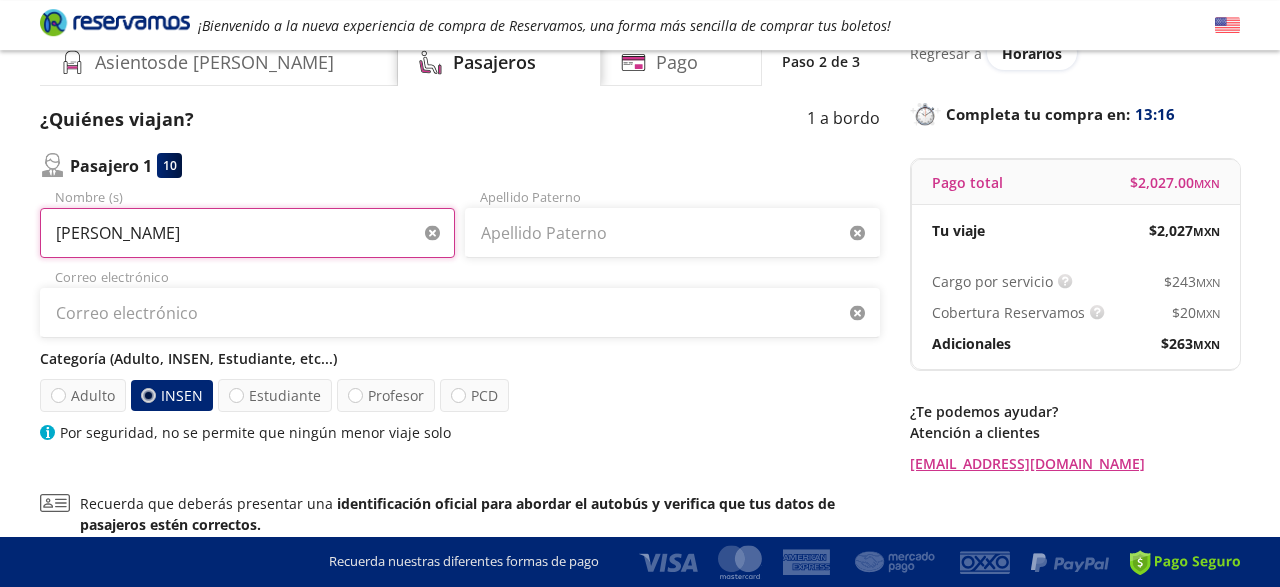 type on "tomasa" 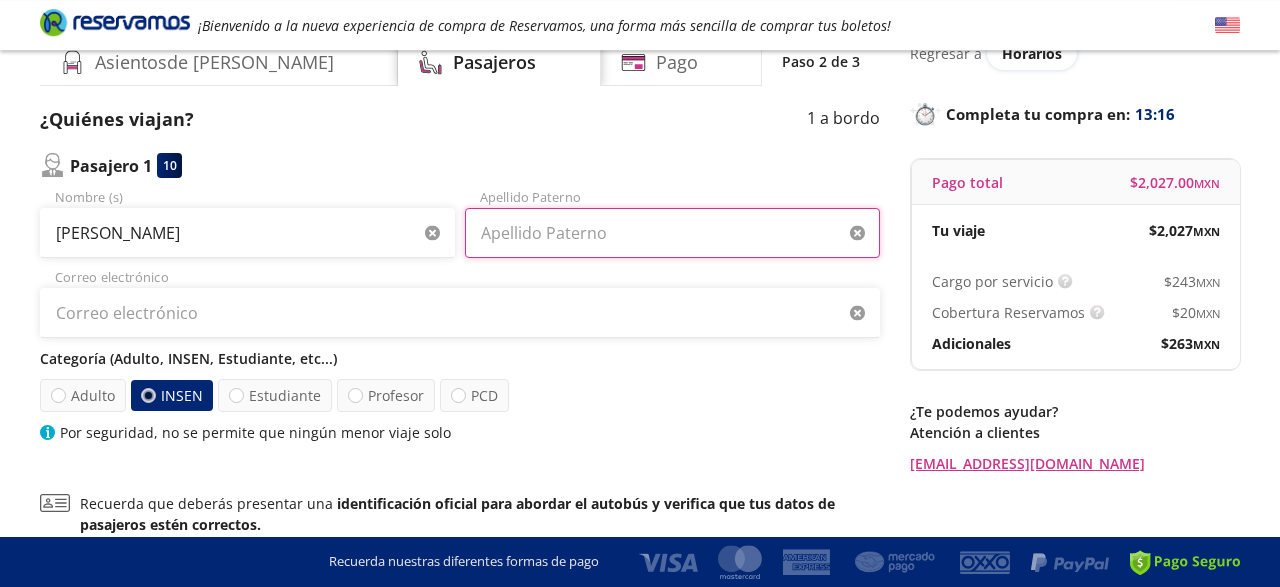 click on "Apellido Paterno" at bounding box center [672, 233] 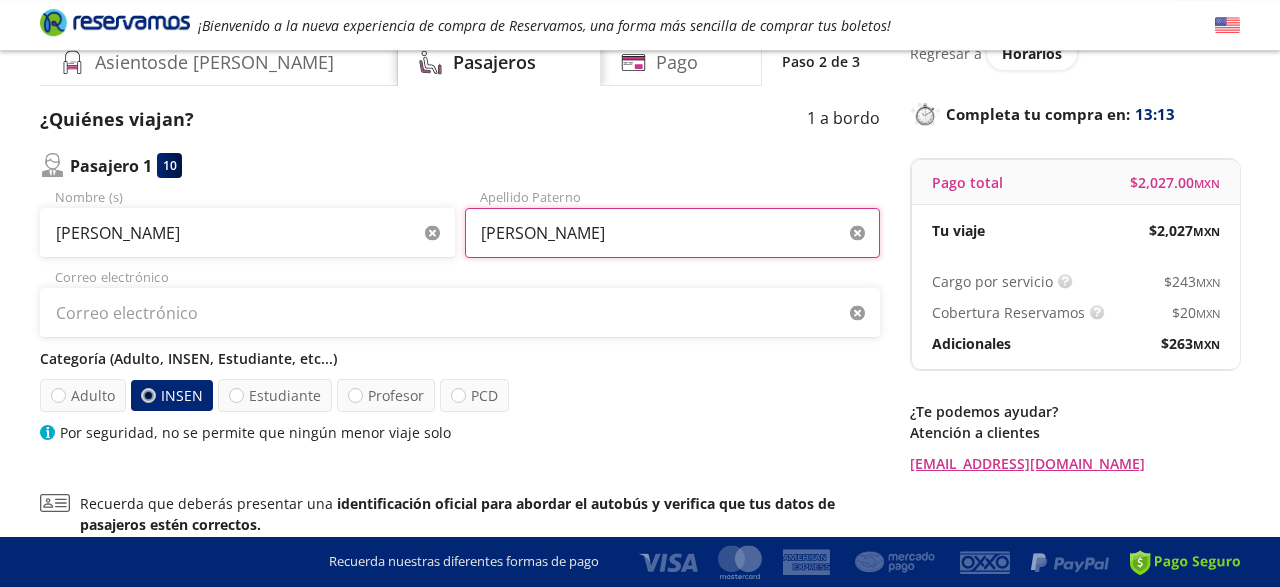 type on "carvajal" 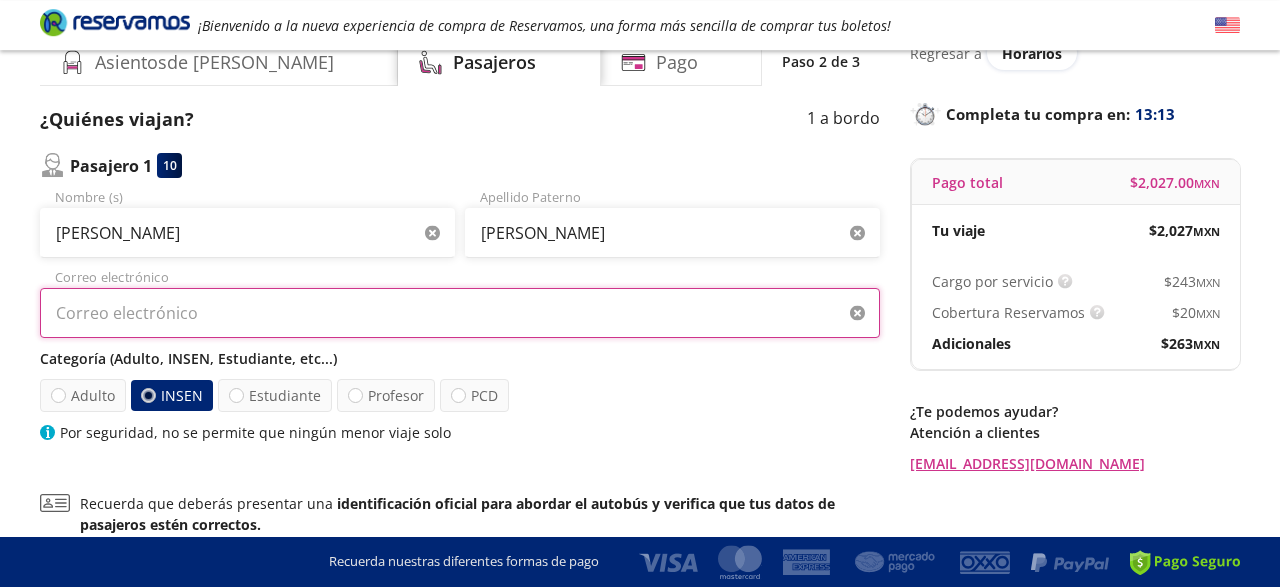 click on "Correo electrónico" at bounding box center (460, 313) 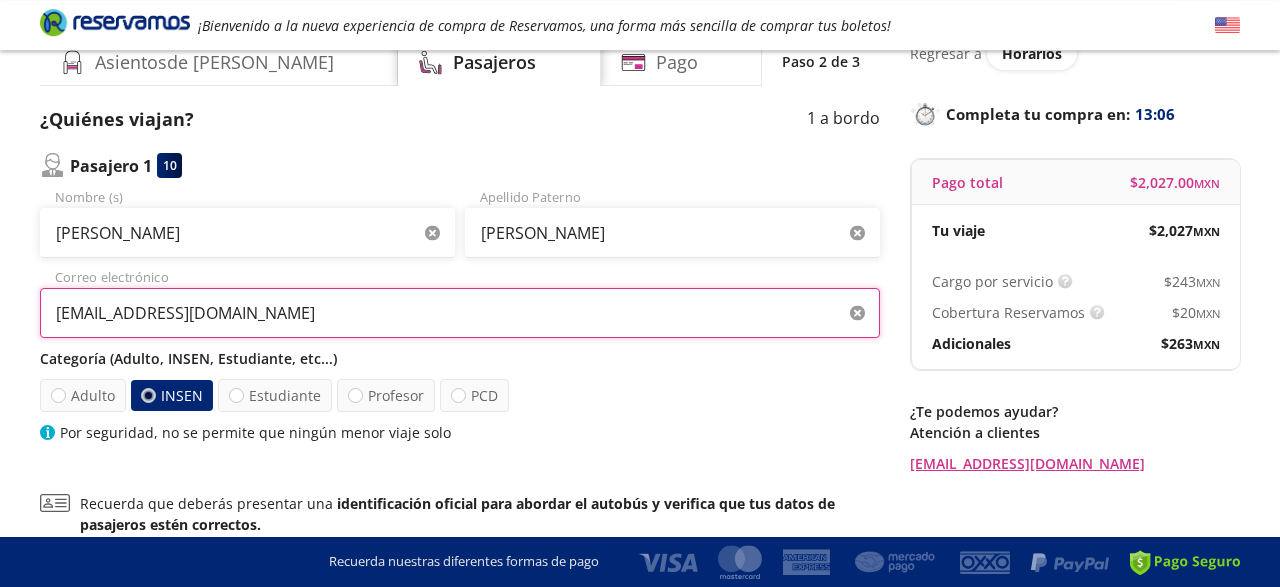 type on "bucaca77@hotmail.com" 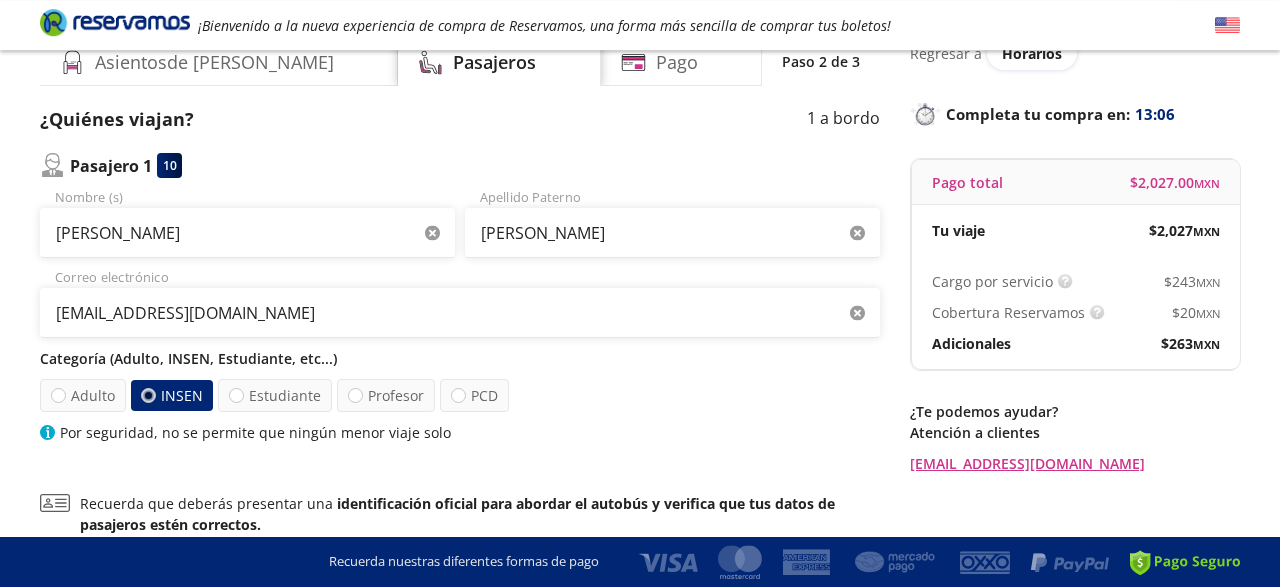 type 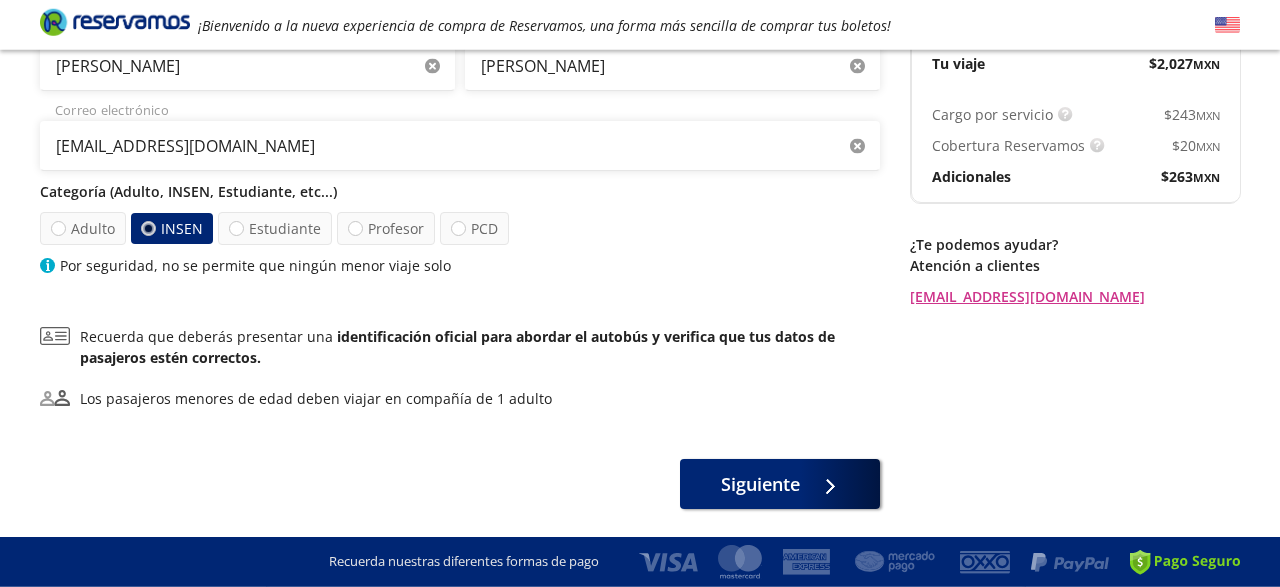 scroll, scrollTop: 276, scrollLeft: 0, axis: vertical 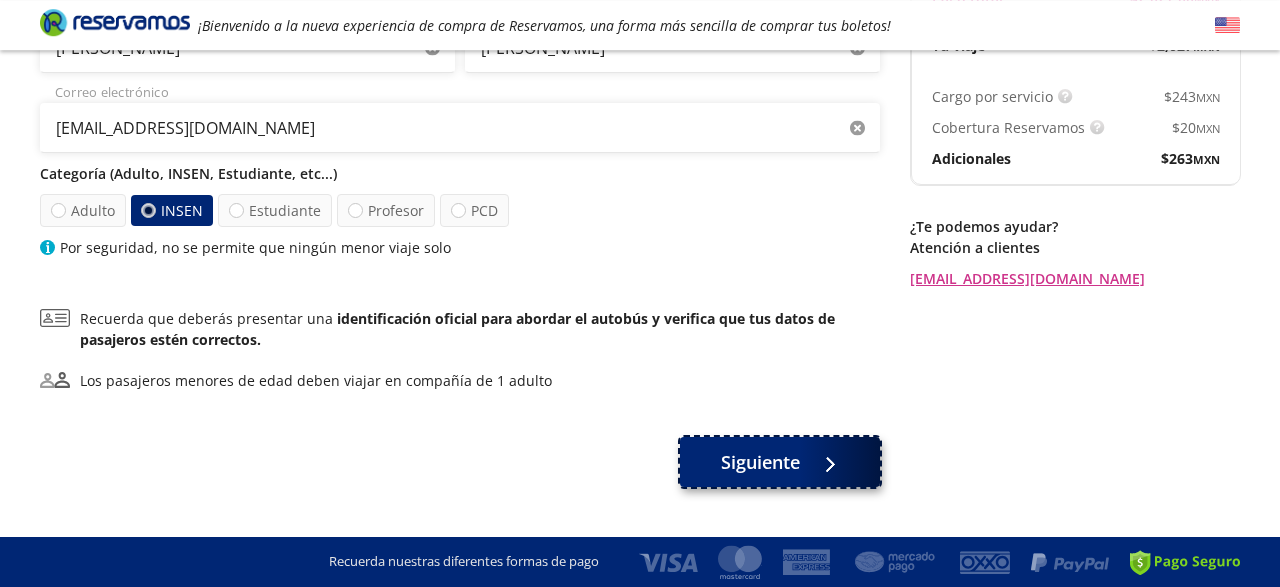 click on "Siguiente" at bounding box center [760, 462] 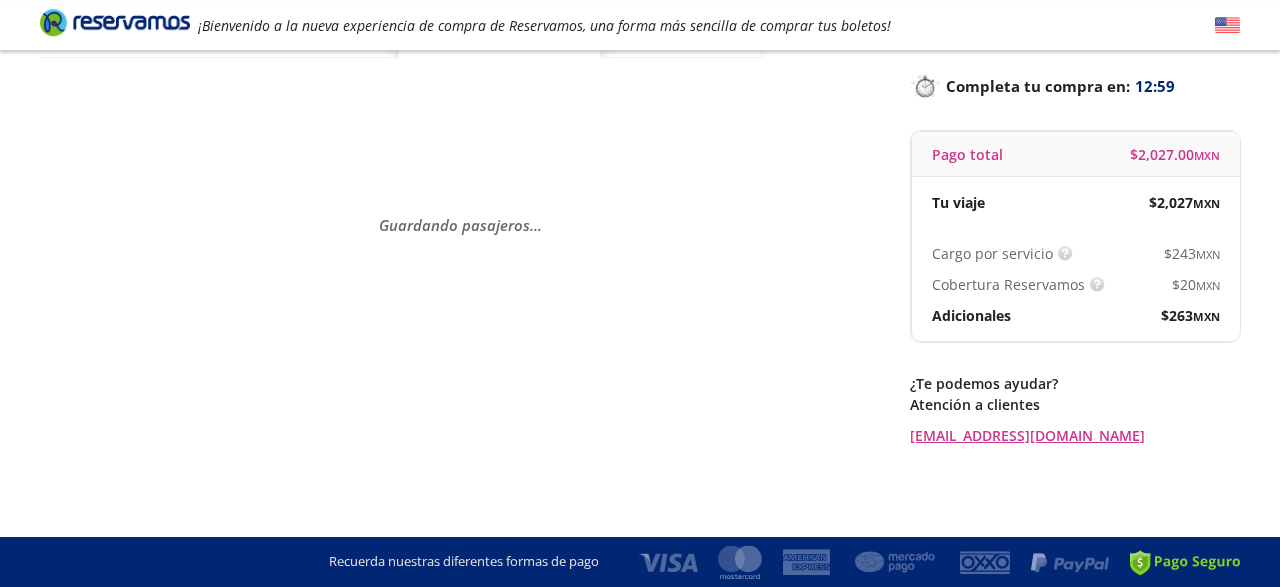 scroll, scrollTop: 0, scrollLeft: 0, axis: both 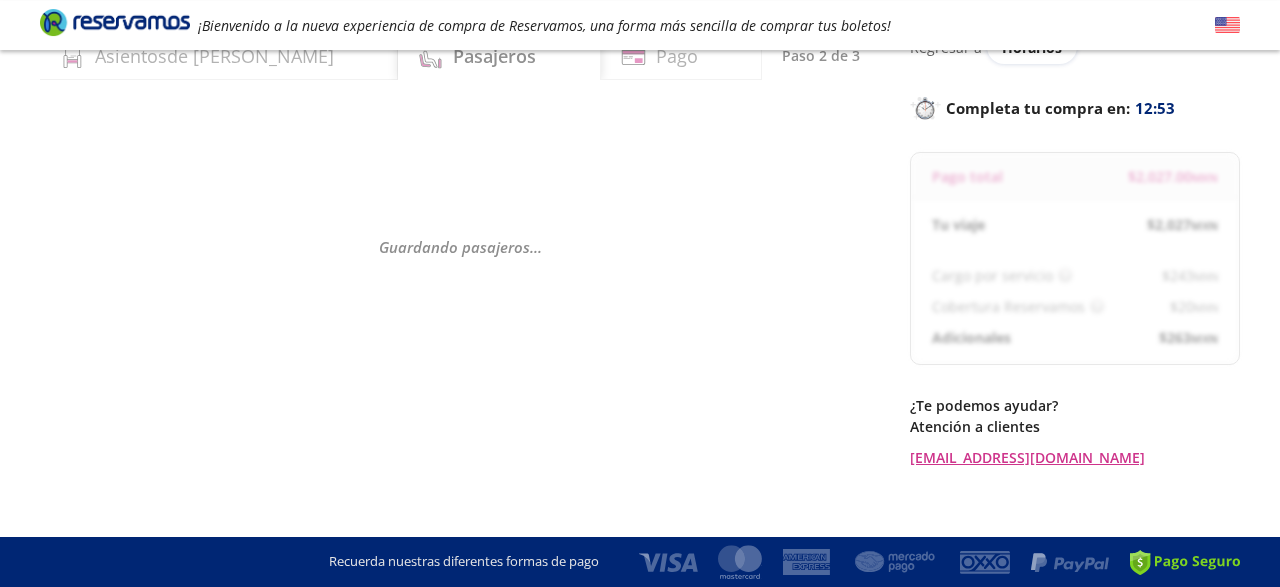 select on "MX" 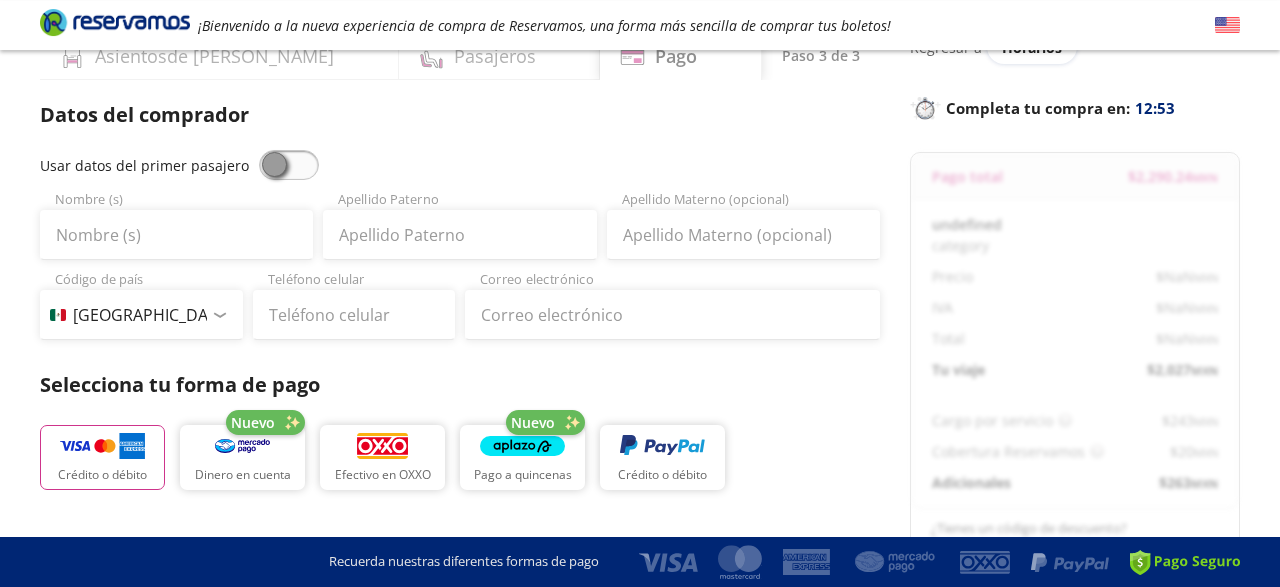 scroll, scrollTop: 0, scrollLeft: 0, axis: both 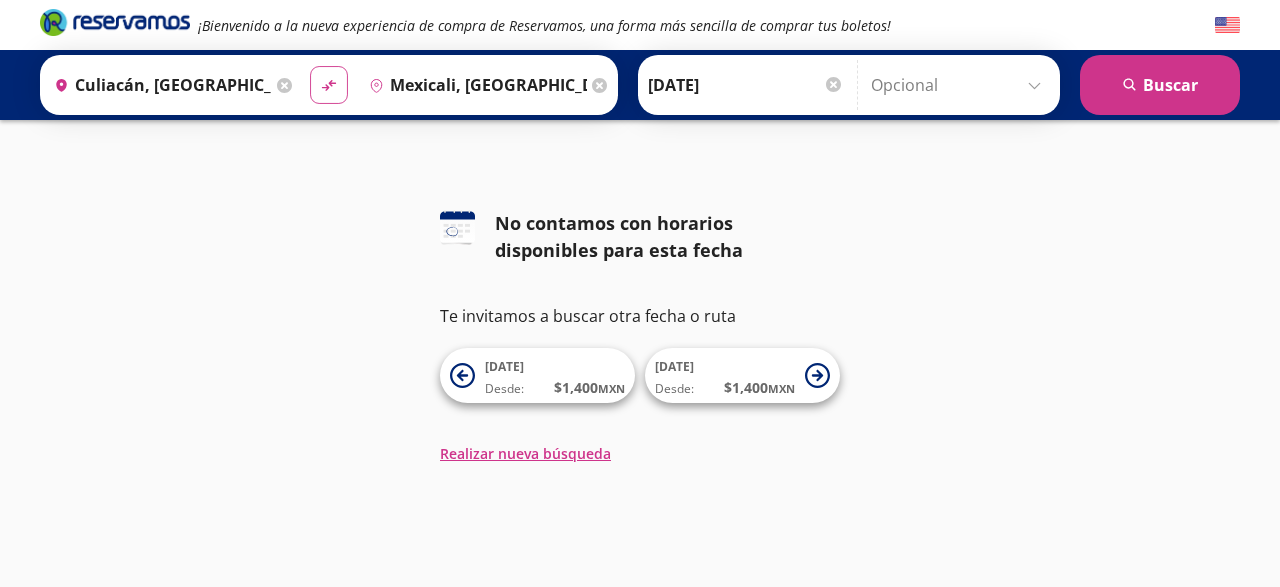 click on "material-symbols:compare-arrows-rounded" at bounding box center [329, 85] 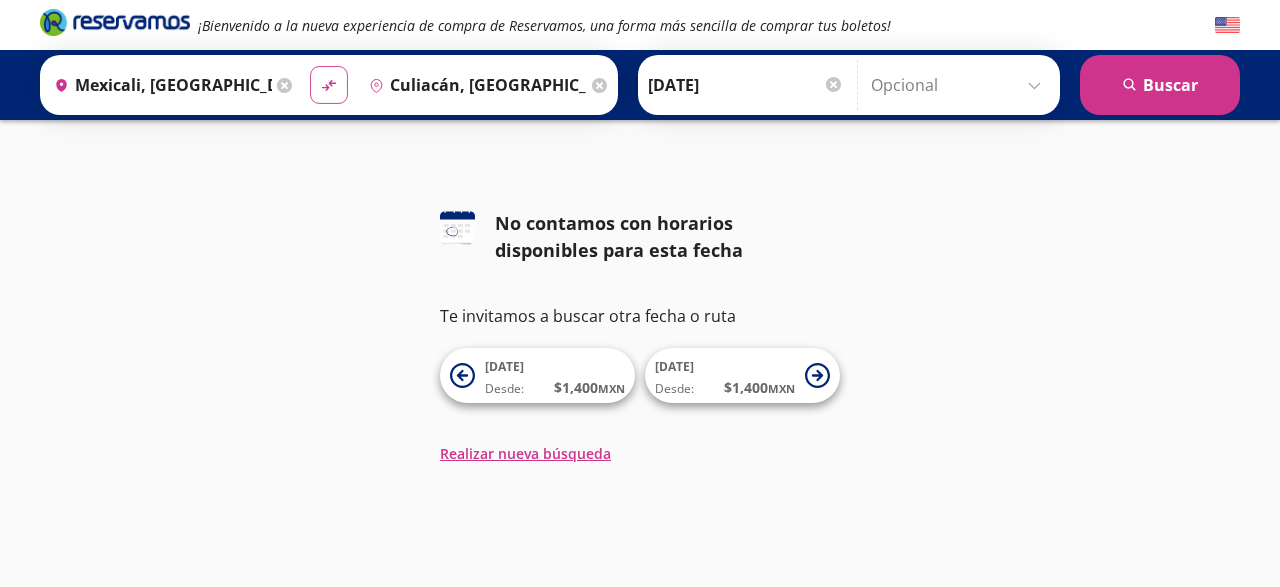 click on "material-symbols:compare-arrows-rounded" 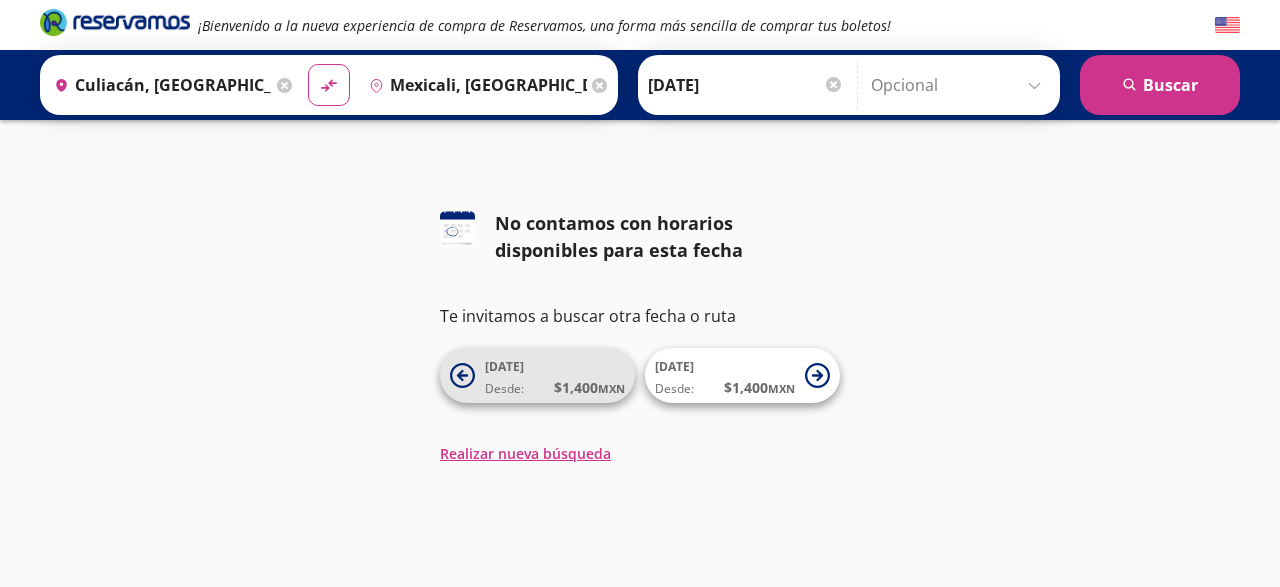 click 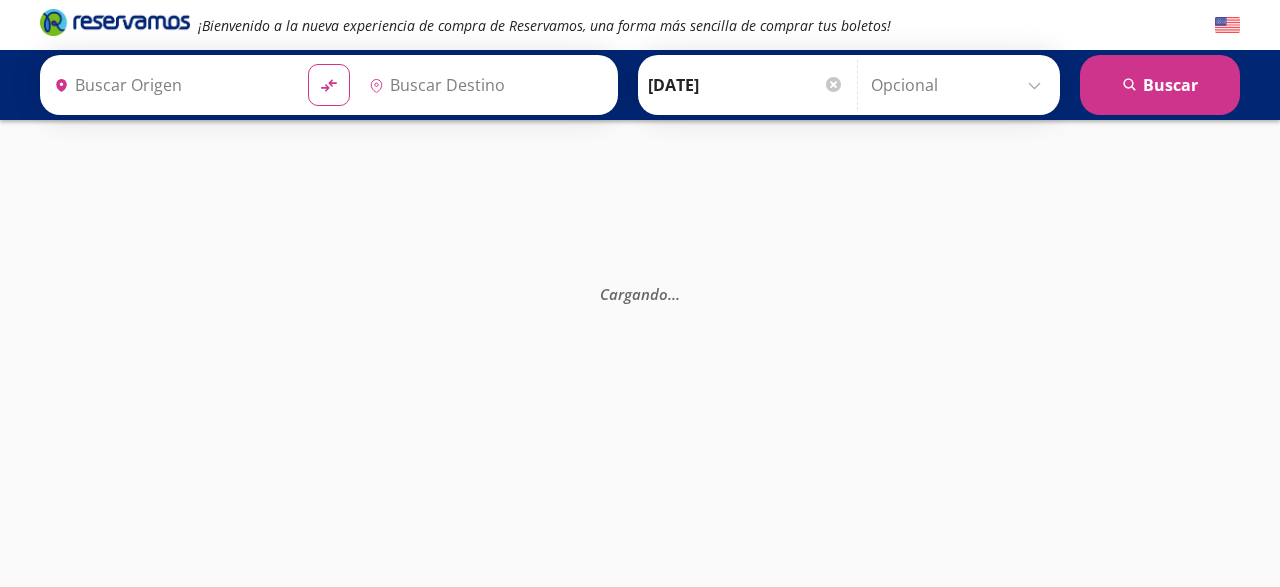 type on "Mexicali, [GEOGRAPHIC_DATA][US_STATE]" 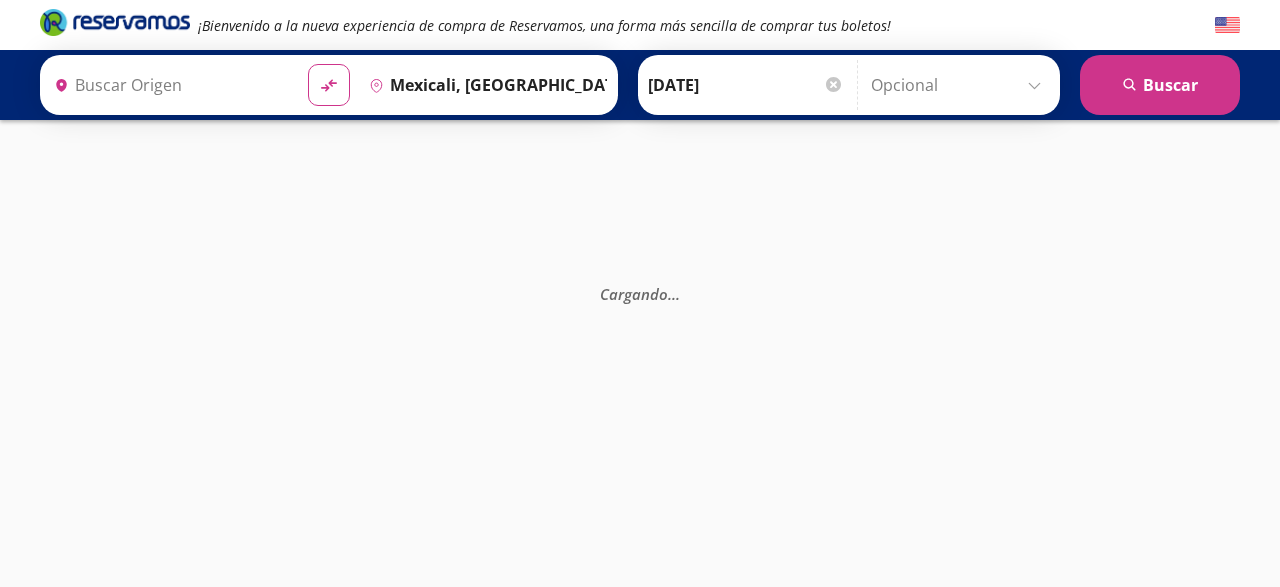 type on "Culiacán, [GEOGRAPHIC_DATA]" 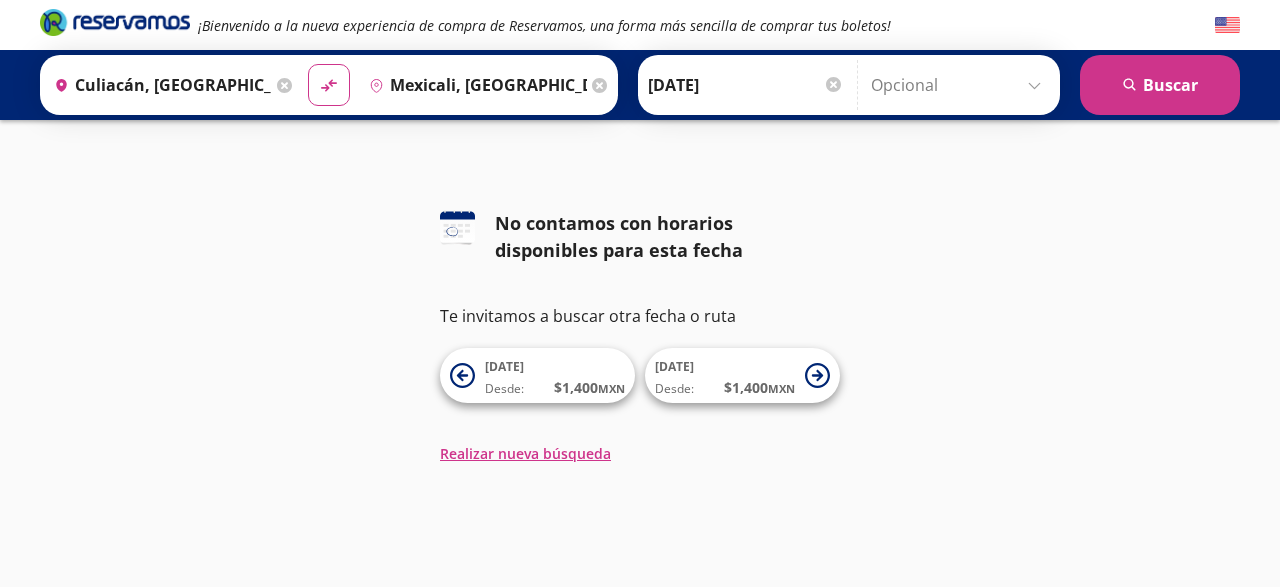 click on "¡Bienvenido a la nueva experiencia de compra de Reservamos, una forma más sencilla de comprar tus boletos! Origen
heroicons:map-pin-20-solid
[GEOGRAPHIC_DATA], [GEOGRAPHIC_DATA]
Destino
pin-outline
Mexicali, [GEOGRAPHIC_DATA][US_STATE]
material-symbols:compare-arrows-rounded
Ida [DATE]" at bounding box center (640, 293) 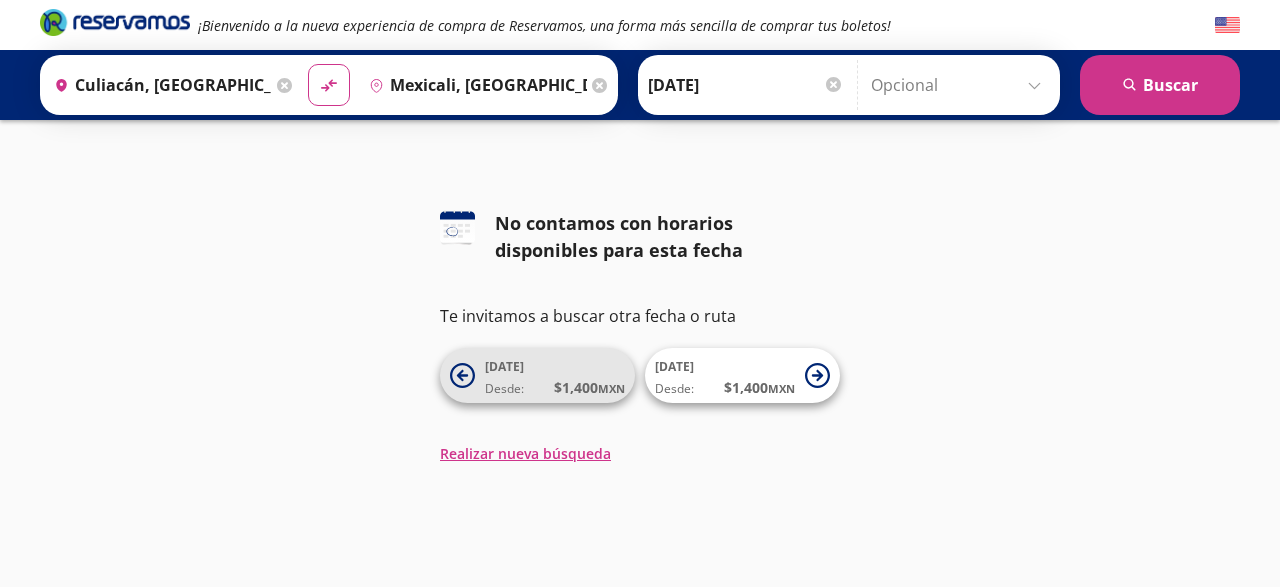 click 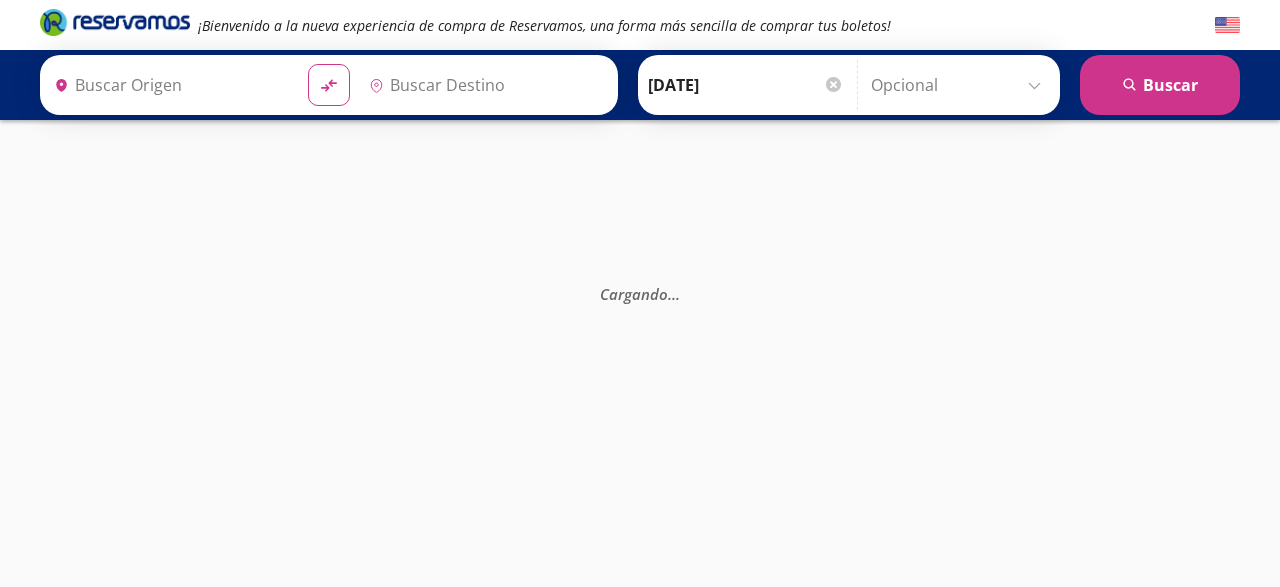 type on "Culiacán, [GEOGRAPHIC_DATA]" 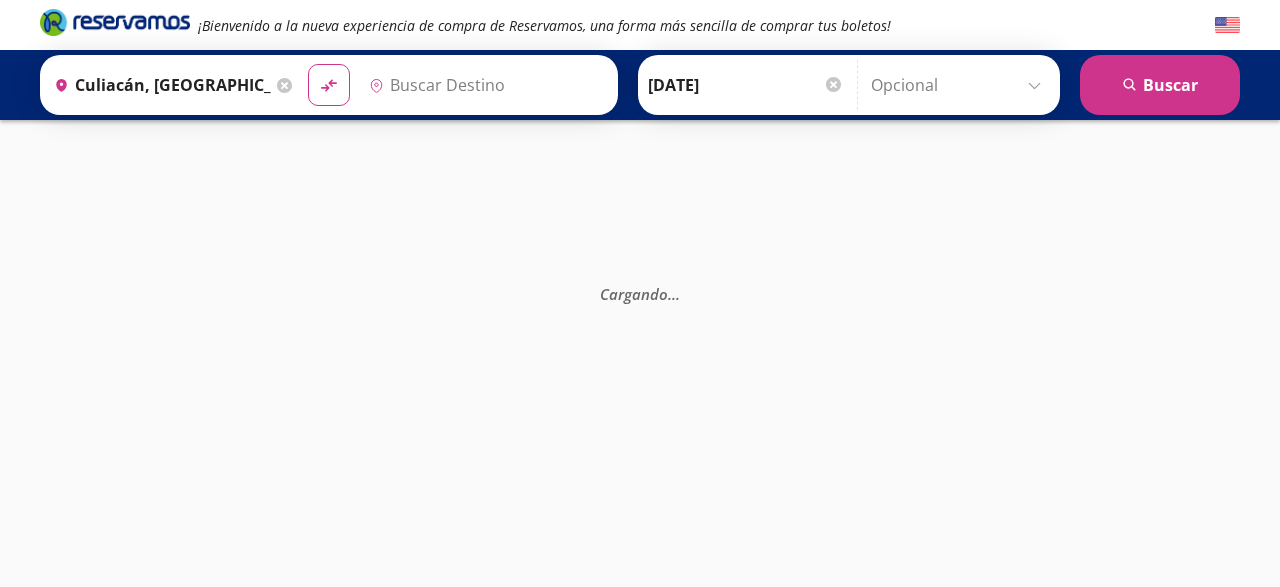 type on "Mexicali, [GEOGRAPHIC_DATA][US_STATE]" 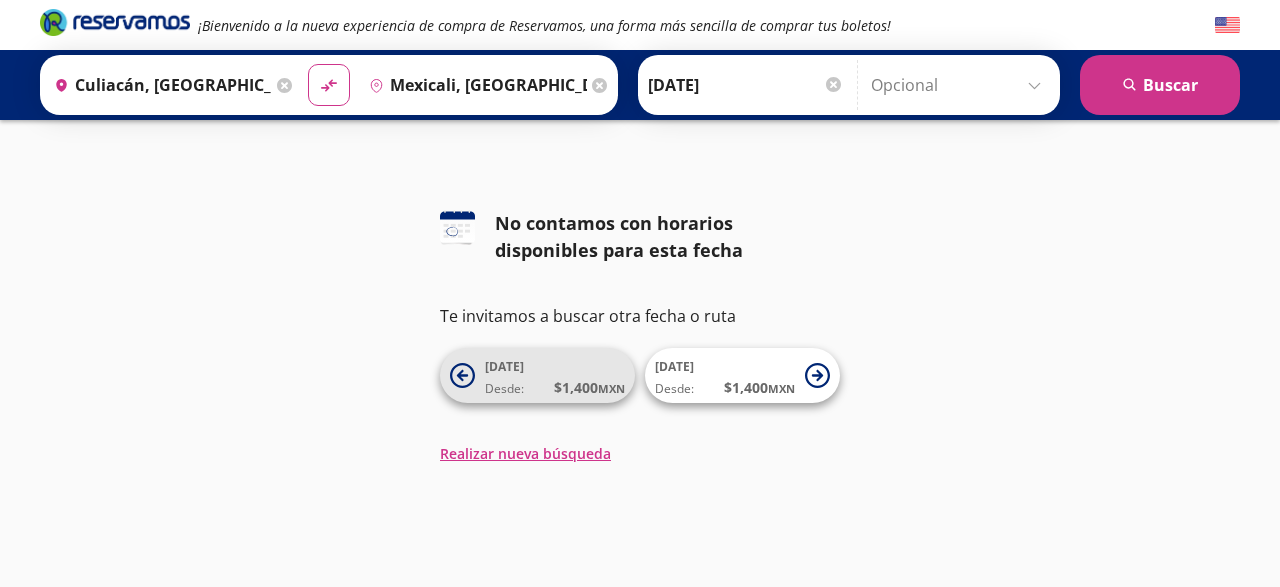 click on "Desde:" at bounding box center (504, 389) 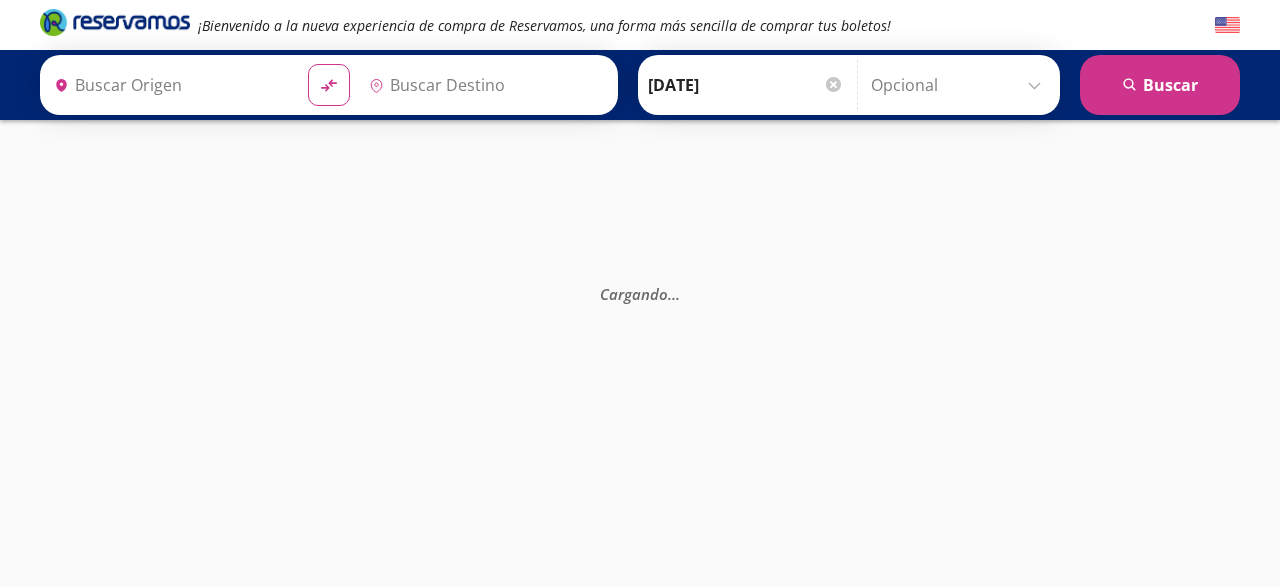 type on "Culiacán, [GEOGRAPHIC_DATA]" 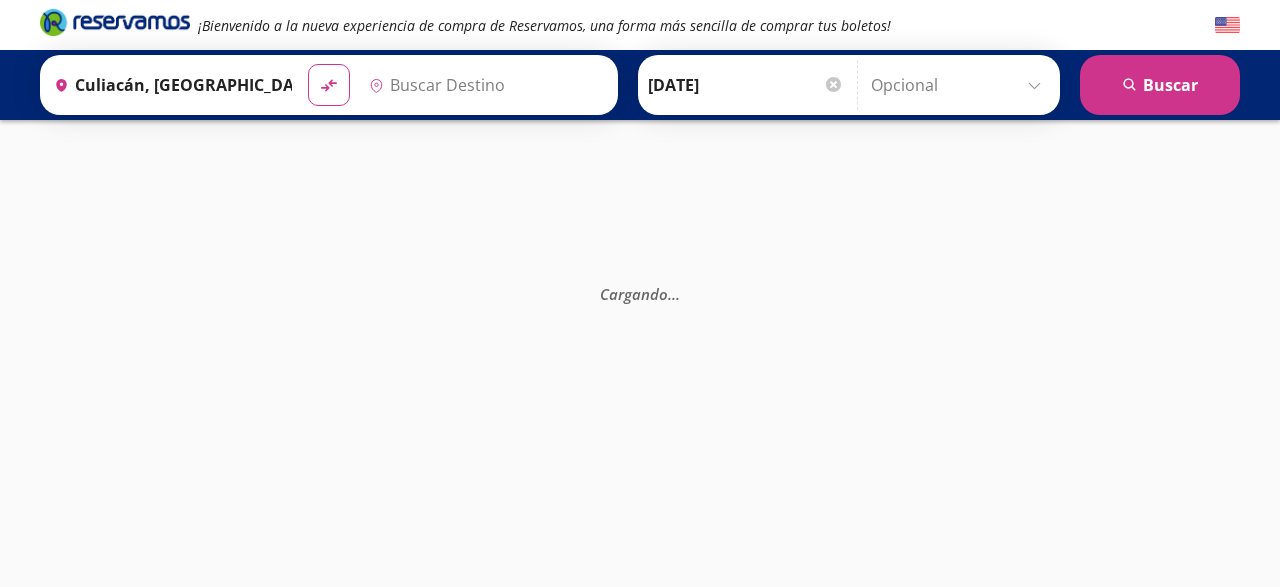 type on "Mexicali, [GEOGRAPHIC_DATA][US_STATE]" 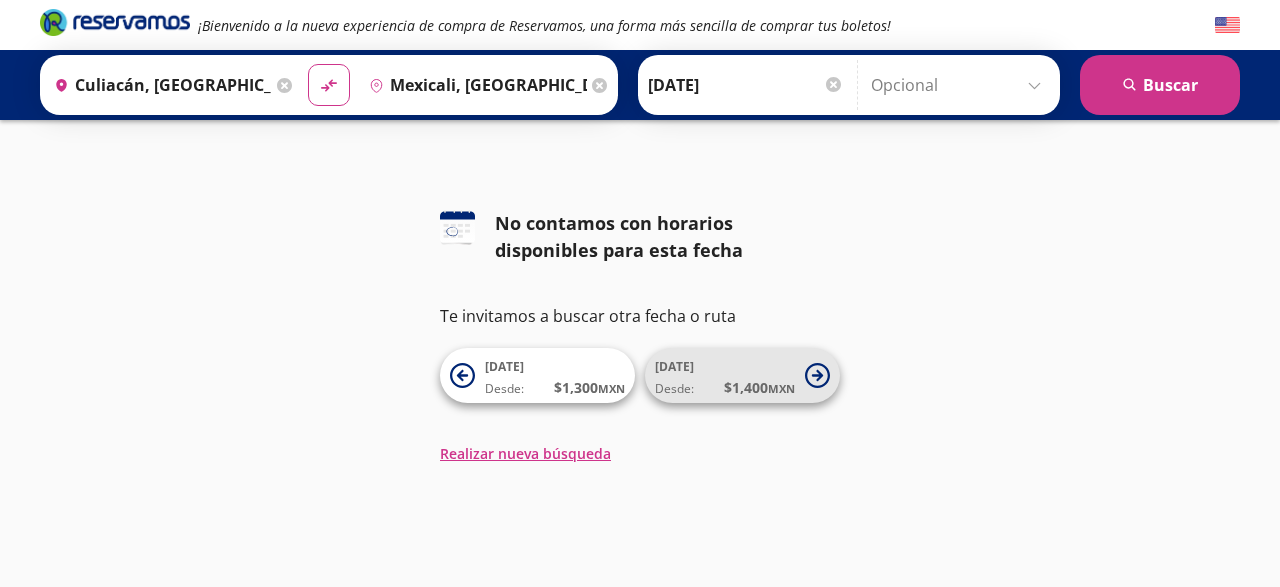 click on "$ 1,400  MXN" at bounding box center (759, 387) 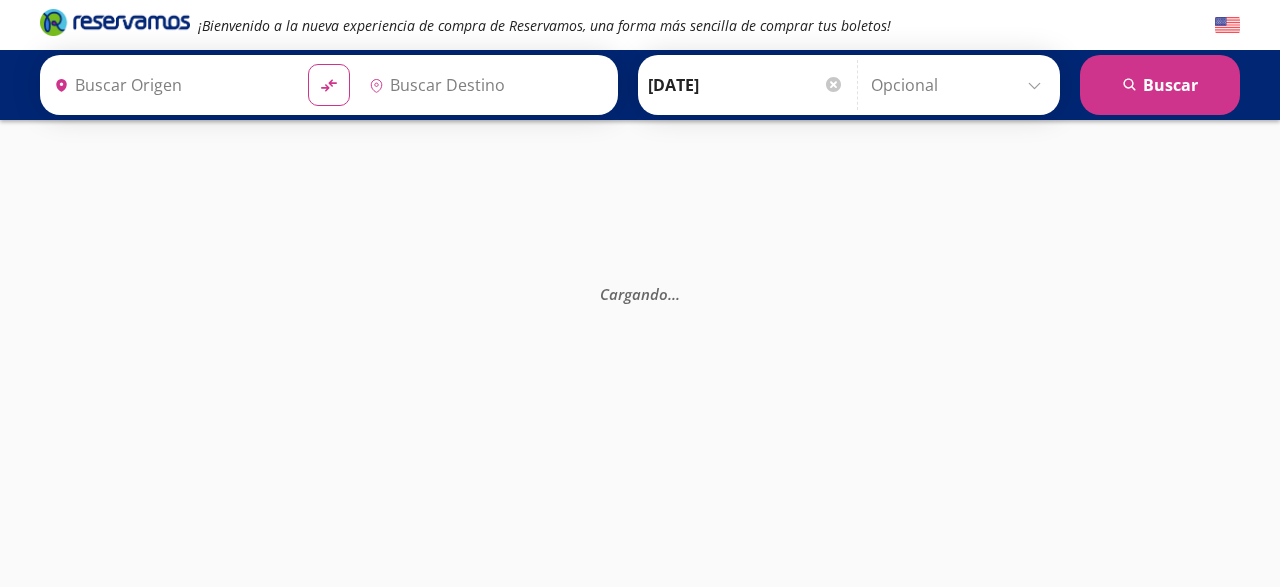 type on "Culiacán, [GEOGRAPHIC_DATA]" 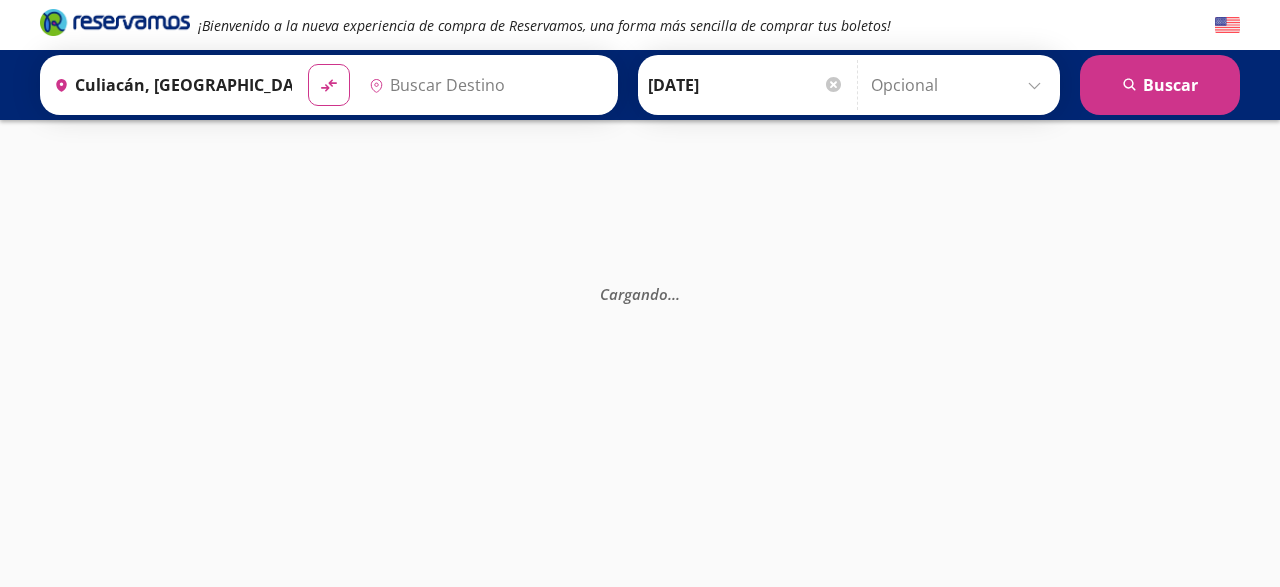 type on "Mexicali, [GEOGRAPHIC_DATA][US_STATE]" 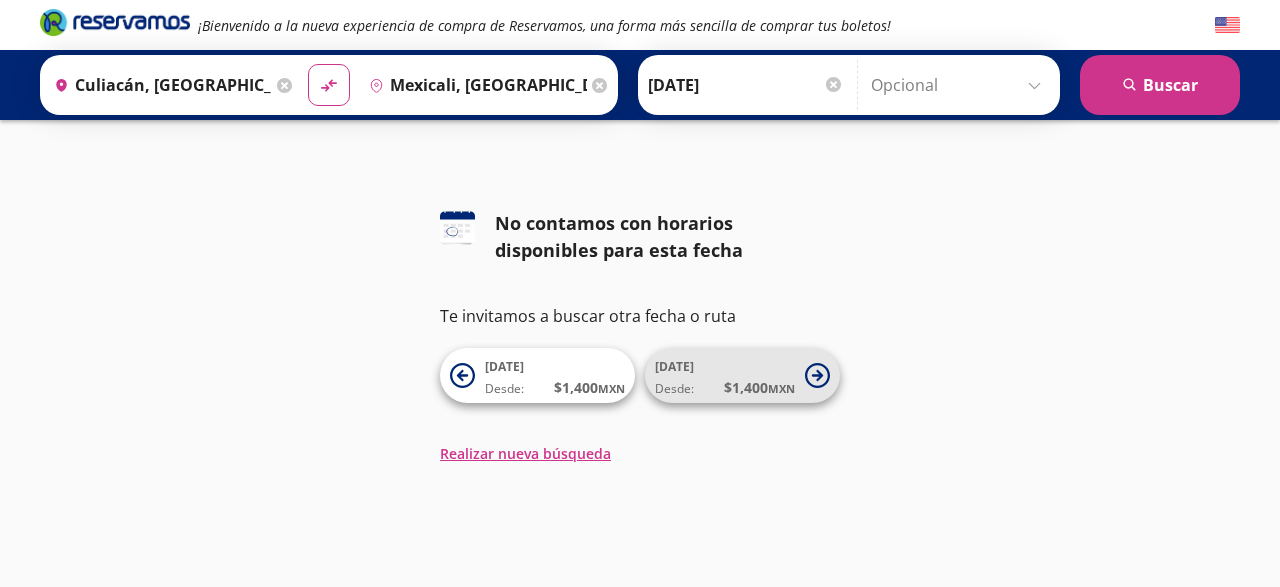 click on "$ 1,400  MXN" at bounding box center (759, 387) 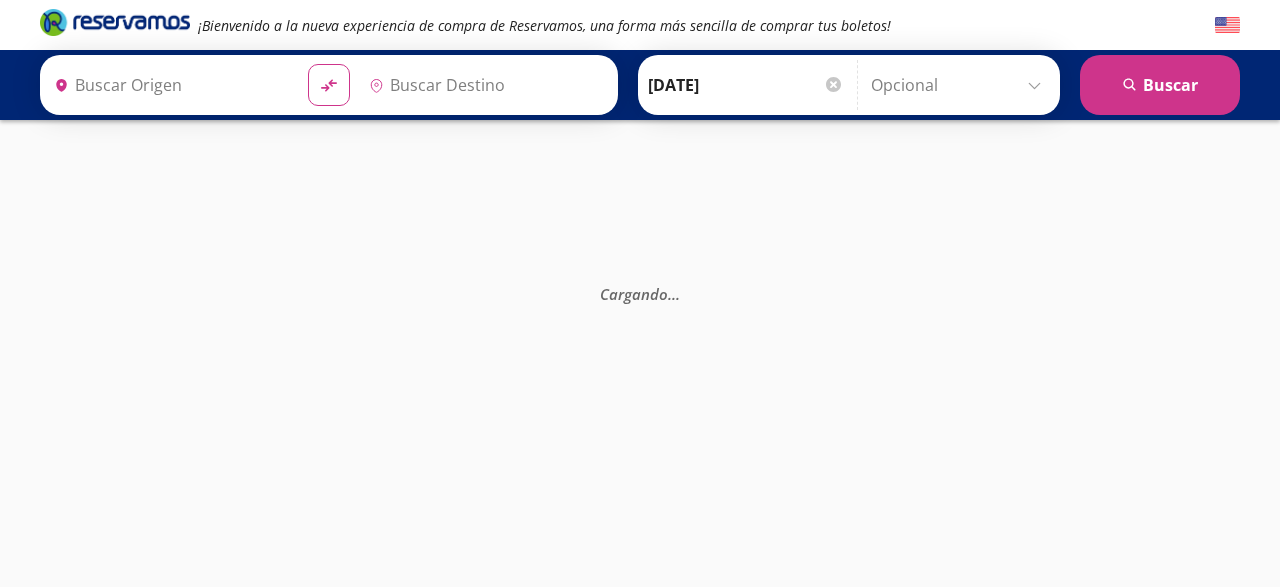 type on "Culiacán, [GEOGRAPHIC_DATA]" 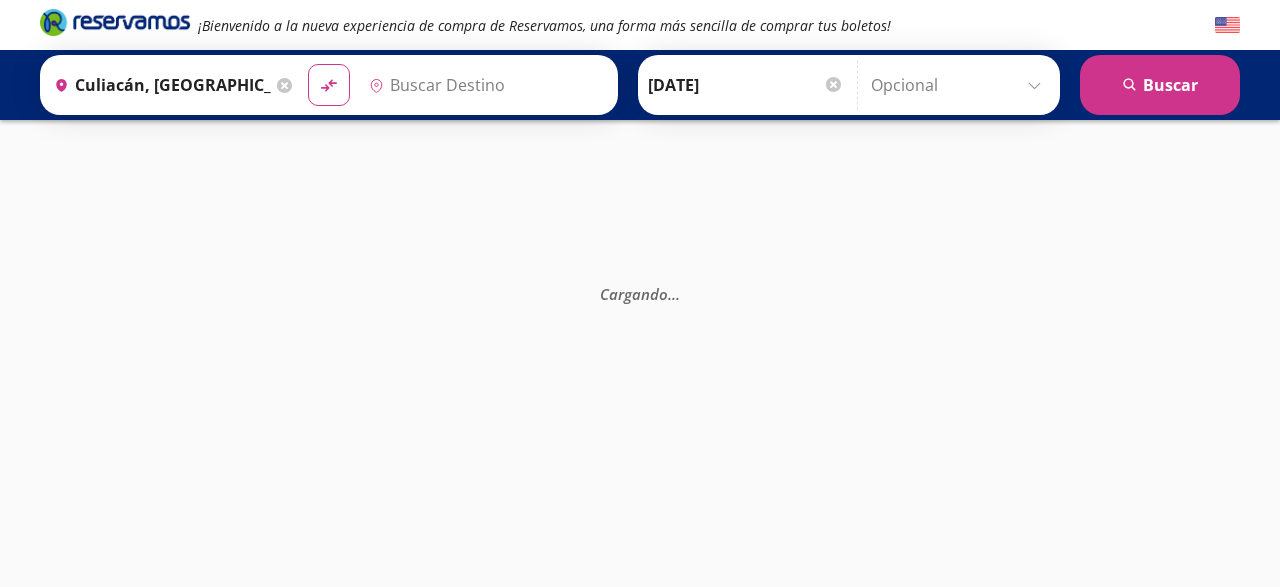 type on "Mexicali, [GEOGRAPHIC_DATA][US_STATE]" 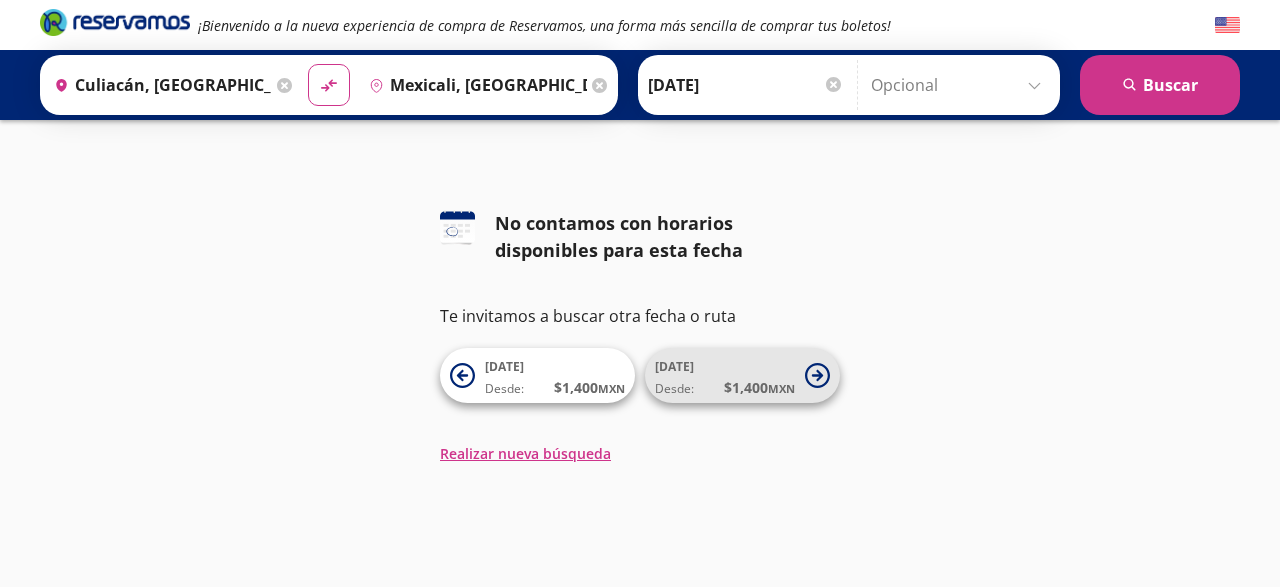 click on "$ 1,400  MXN" at bounding box center (759, 387) 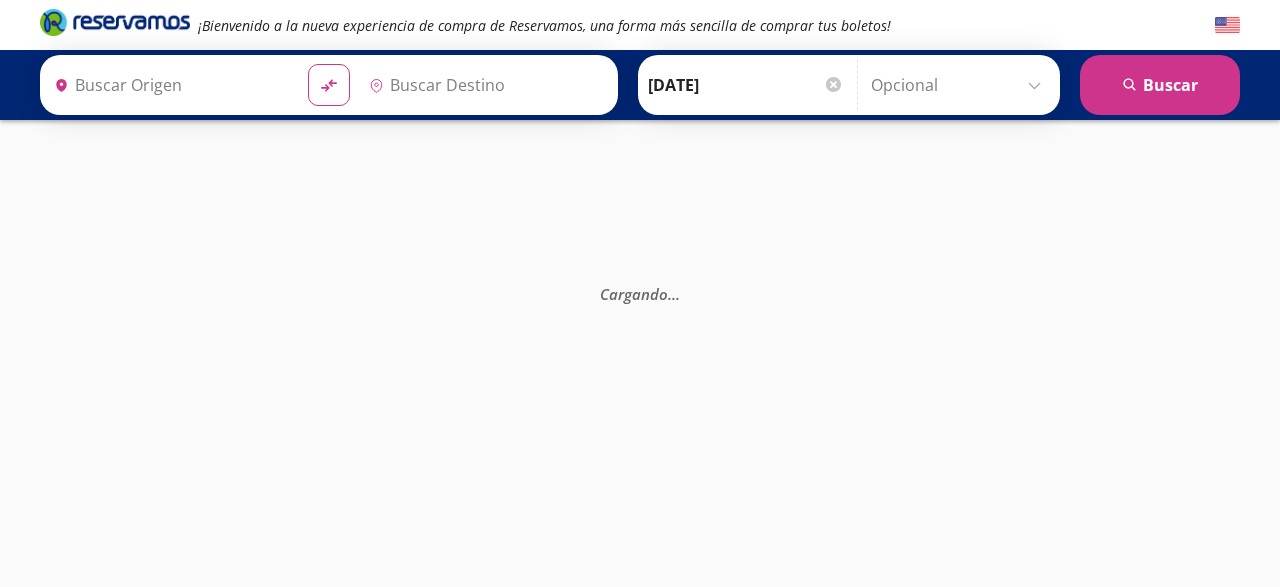 type on "Mexicali, [GEOGRAPHIC_DATA][US_STATE]" 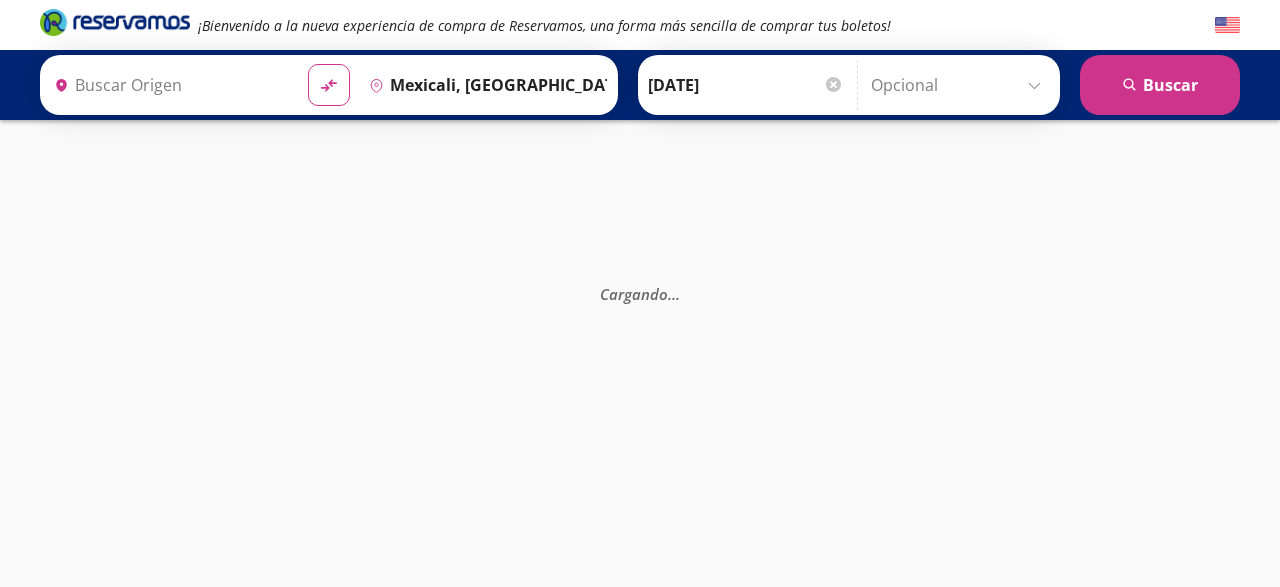 type on "Culiacán, [GEOGRAPHIC_DATA]" 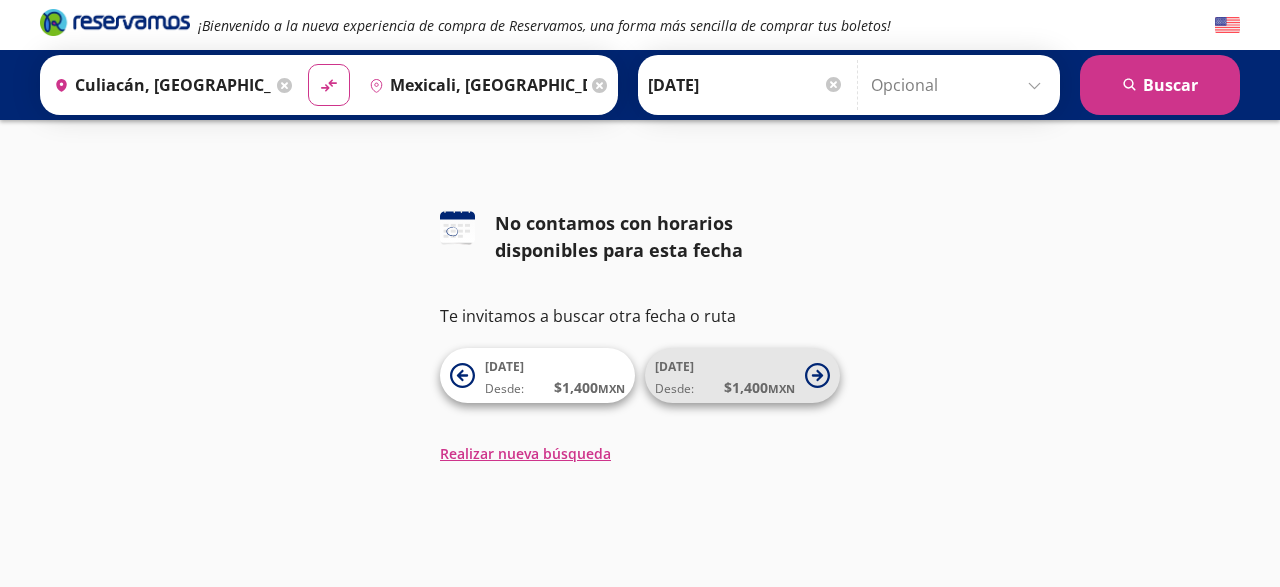 click on "$ 1,400  MXN" at bounding box center (759, 387) 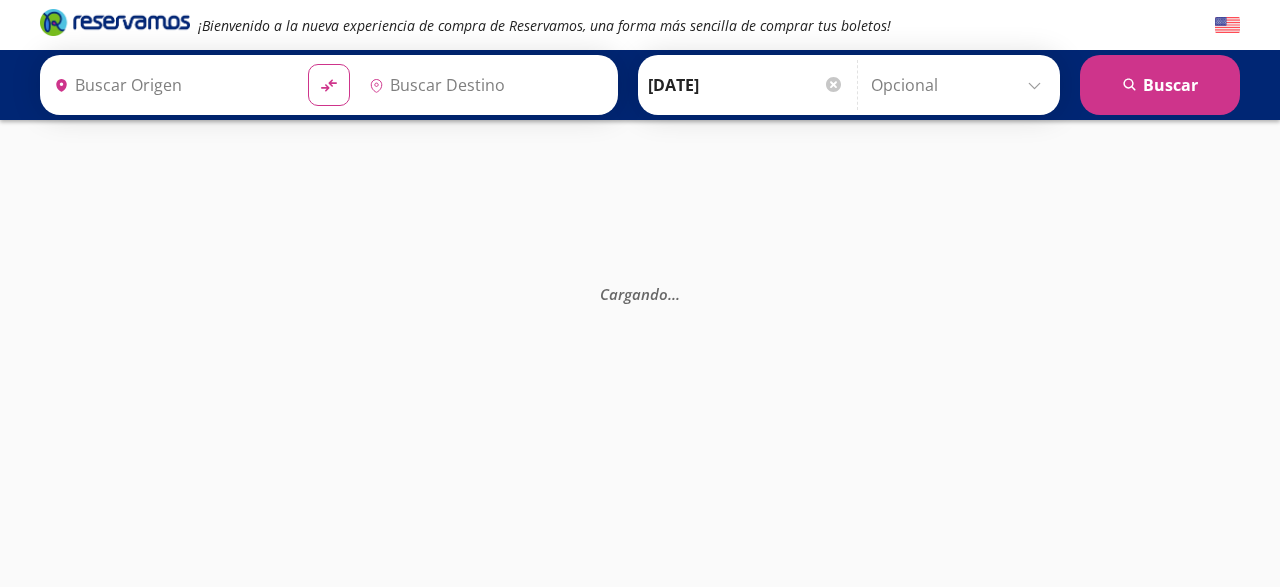 type on "Culiacán, [GEOGRAPHIC_DATA]" 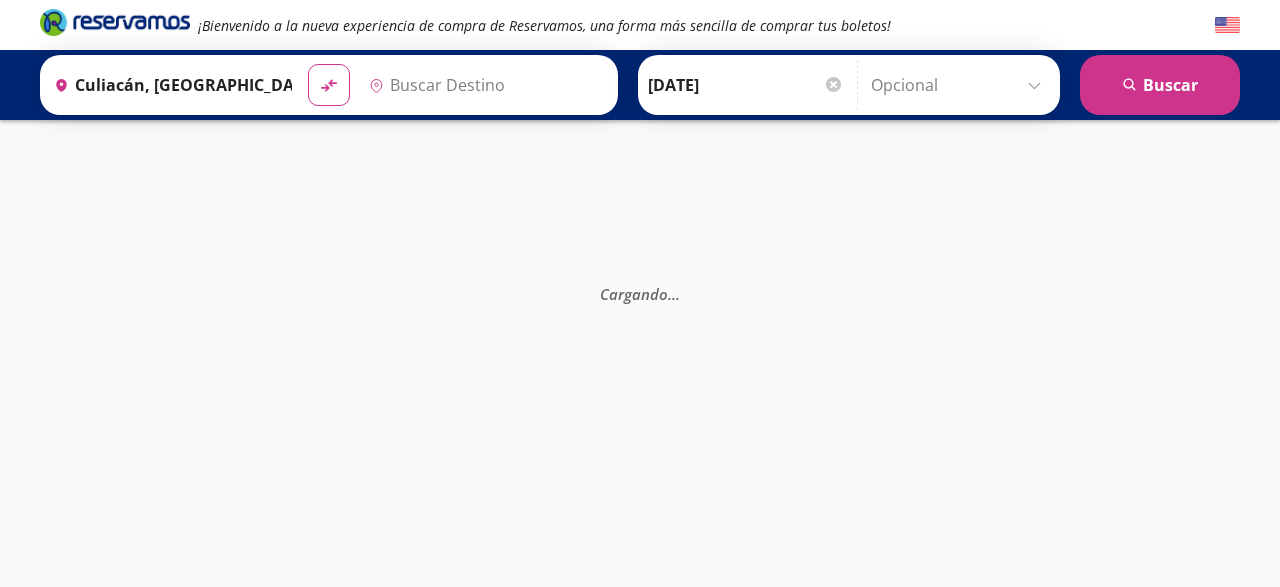 type on "Mexicali, [GEOGRAPHIC_DATA][US_STATE]" 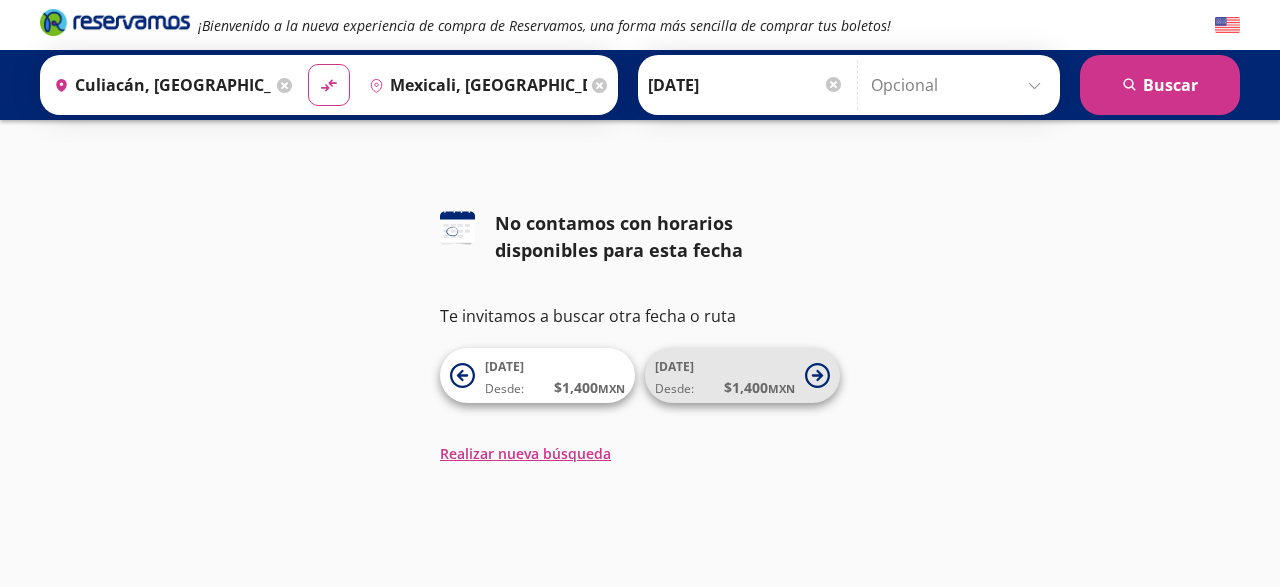 click on "$ 1,400  MXN" at bounding box center (759, 387) 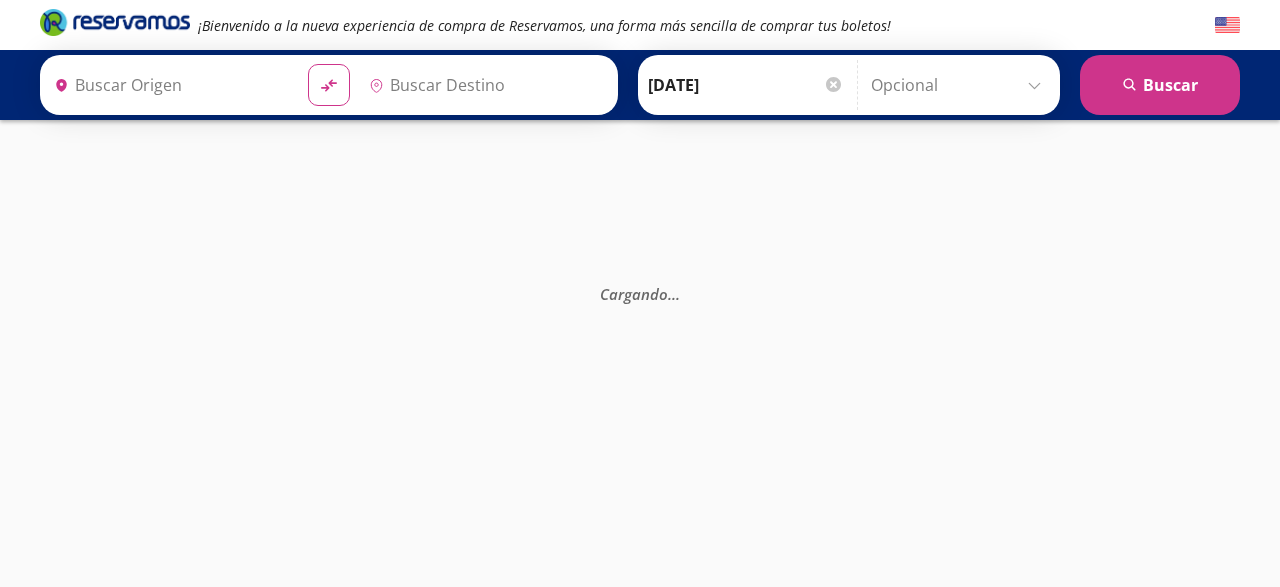 type on "Culiacán, [GEOGRAPHIC_DATA]" 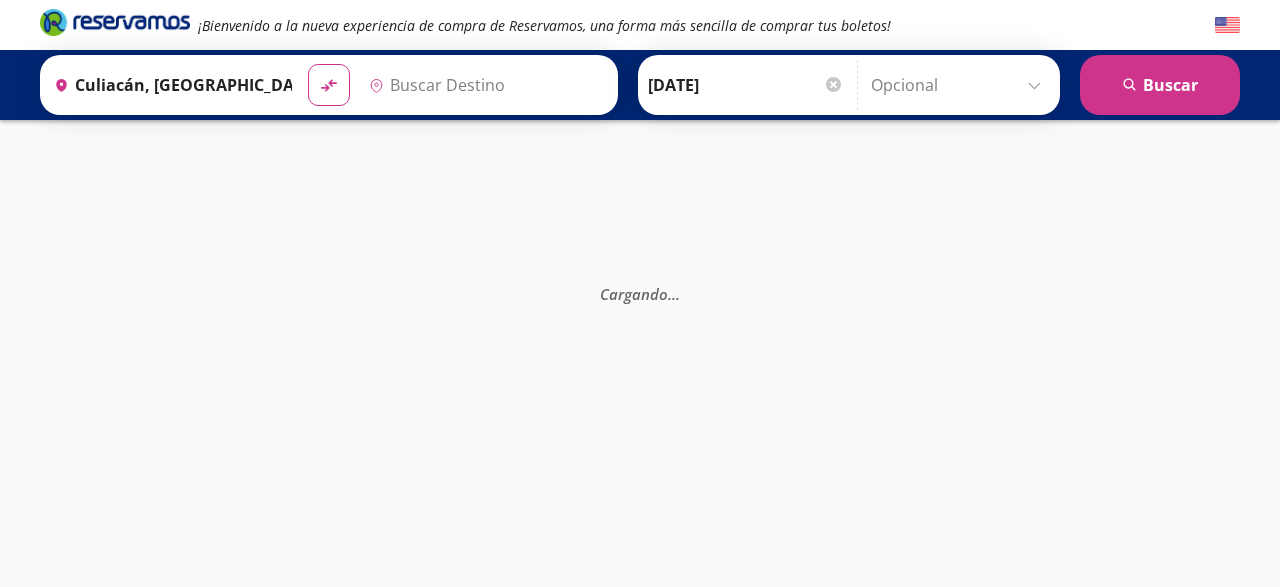 type on "Mexicali, [GEOGRAPHIC_DATA][US_STATE]" 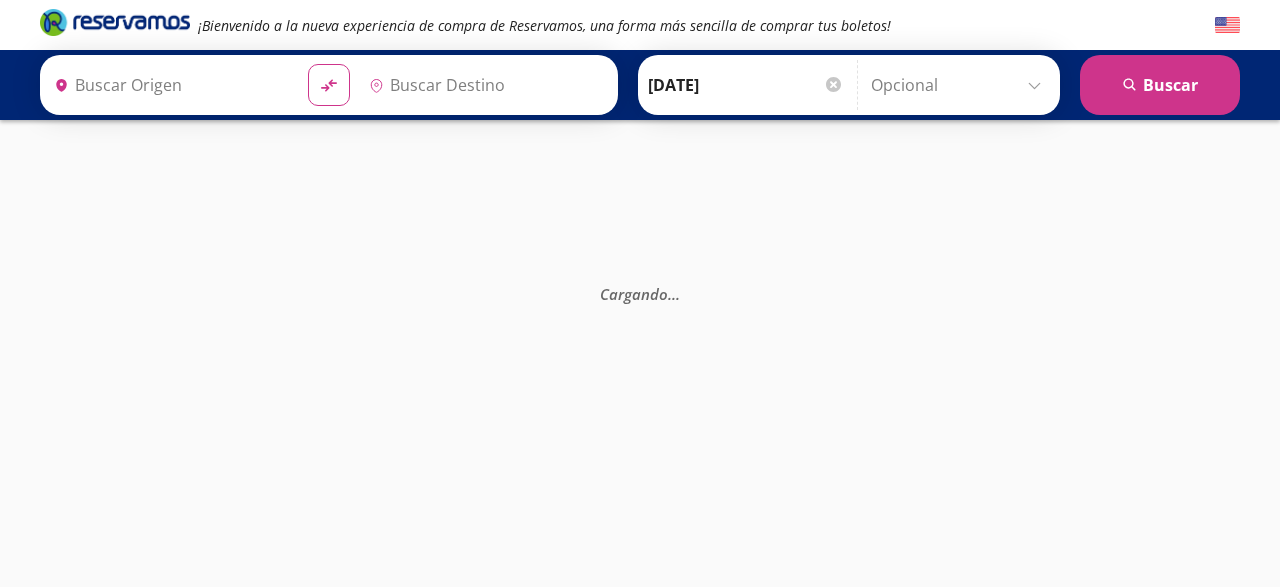 type on "Mexicali, [GEOGRAPHIC_DATA][US_STATE]" 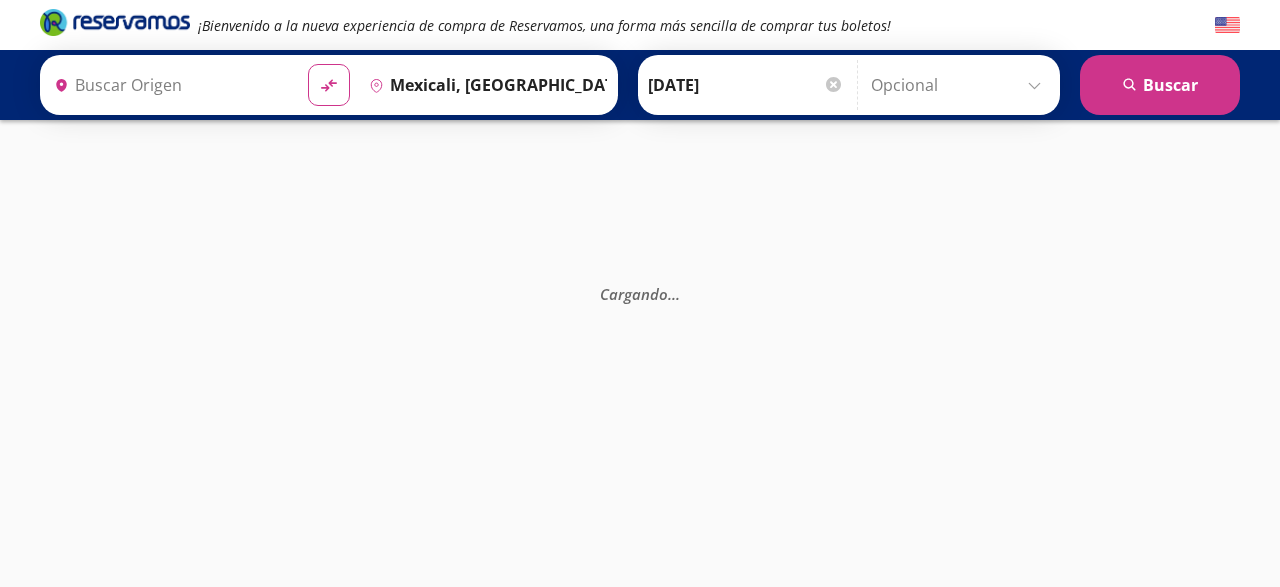 type on "Culiacán, [GEOGRAPHIC_DATA]" 